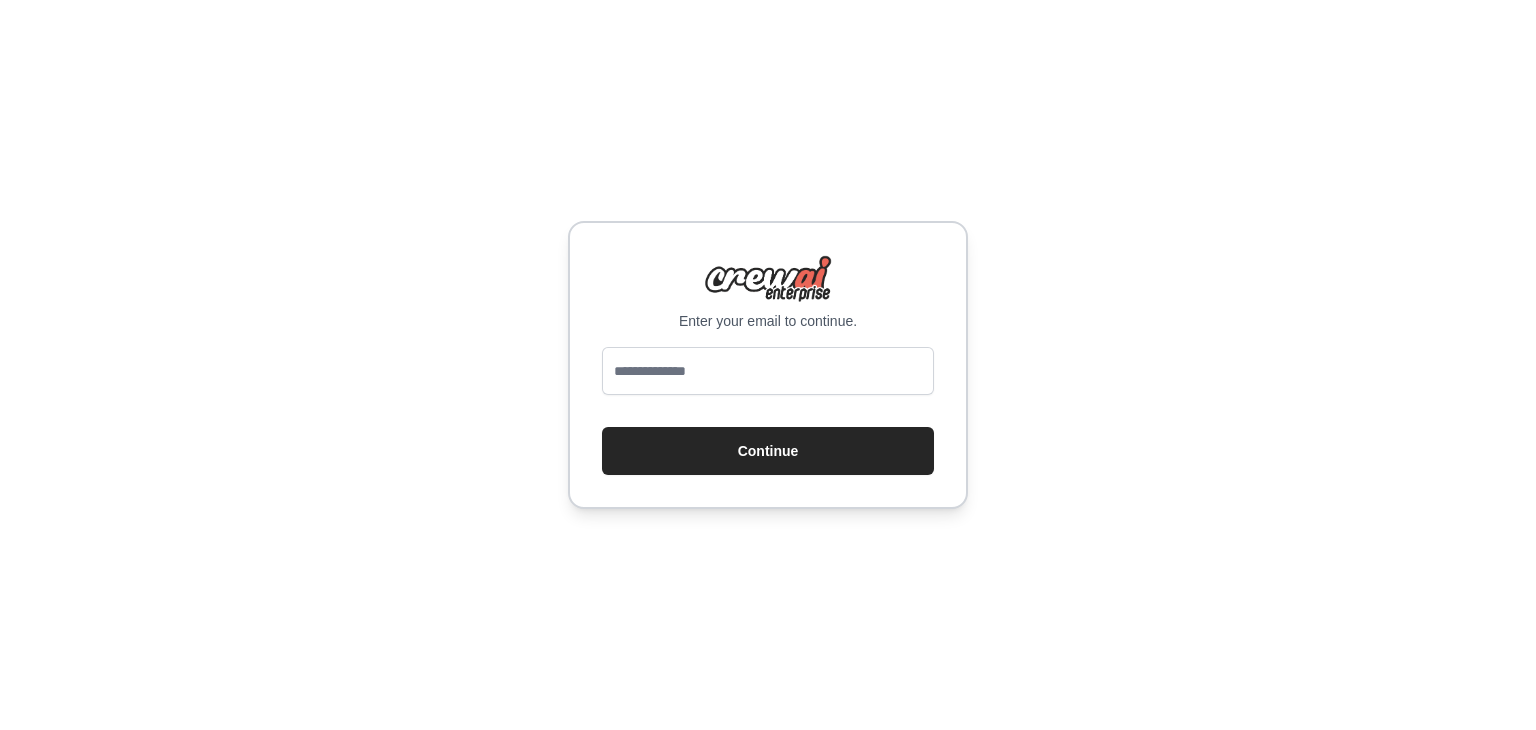 scroll, scrollTop: 0, scrollLeft: 0, axis: both 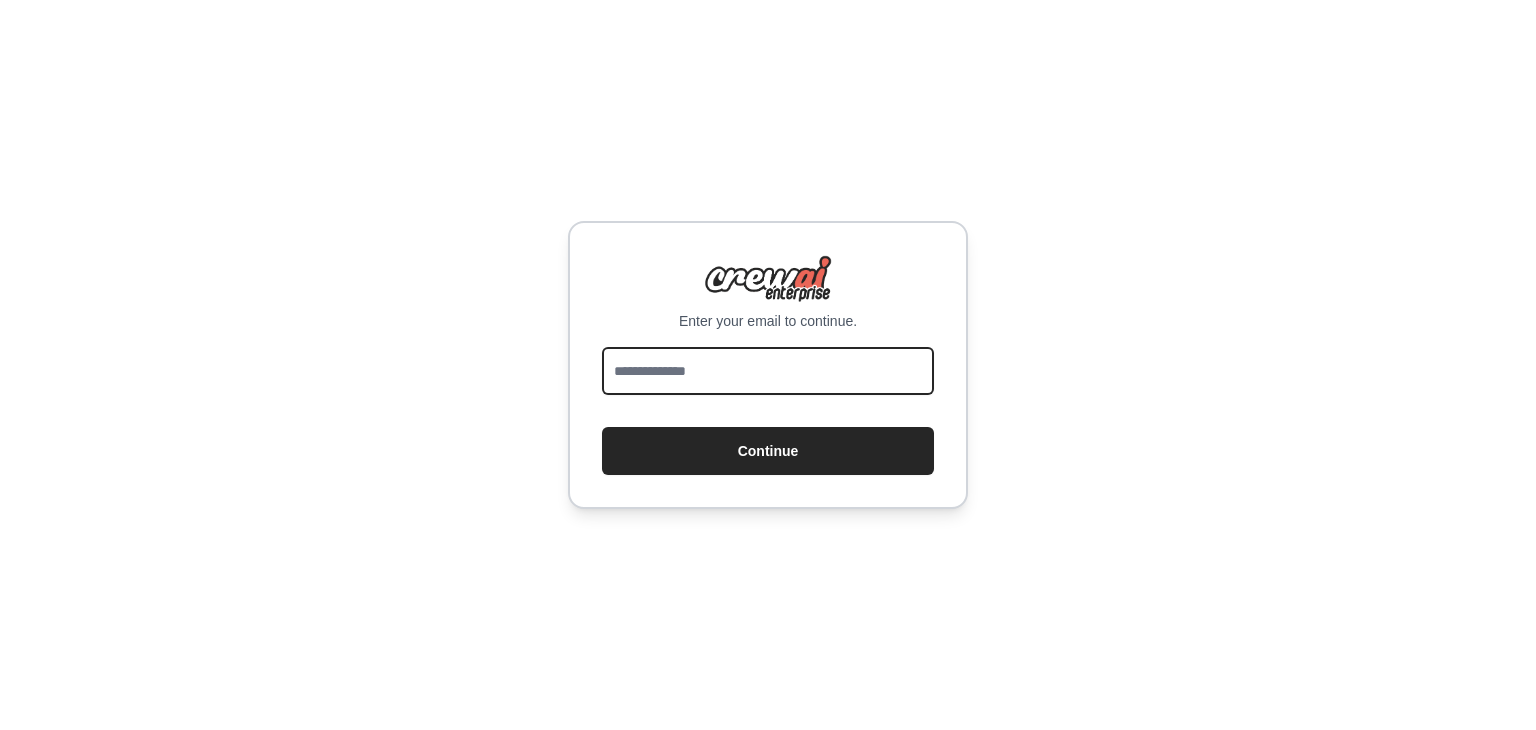 click at bounding box center (768, 371) 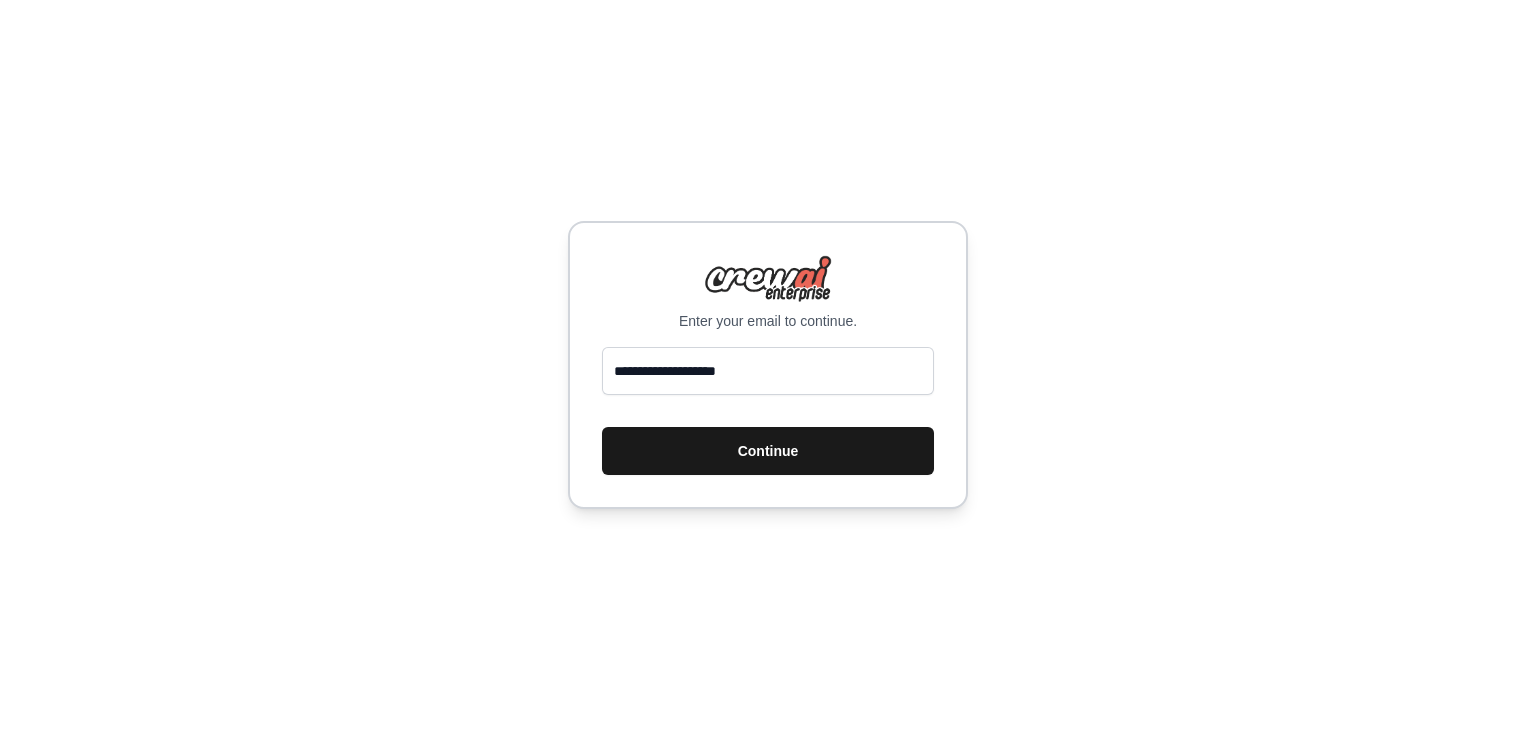 click on "Continue" at bounding box center (768, 451) 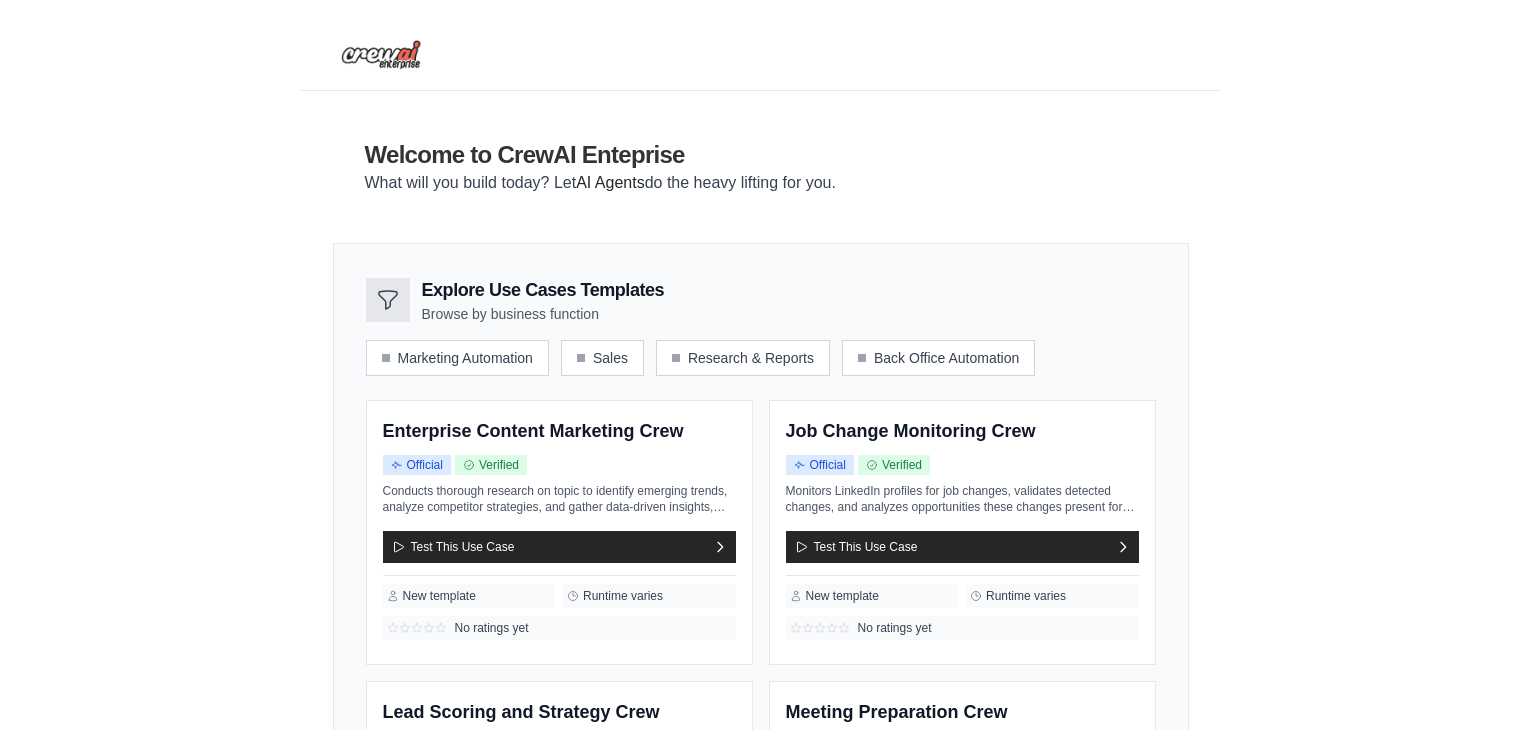 scroll, scrollTop: 0, scrollLeft: 0, axis: both 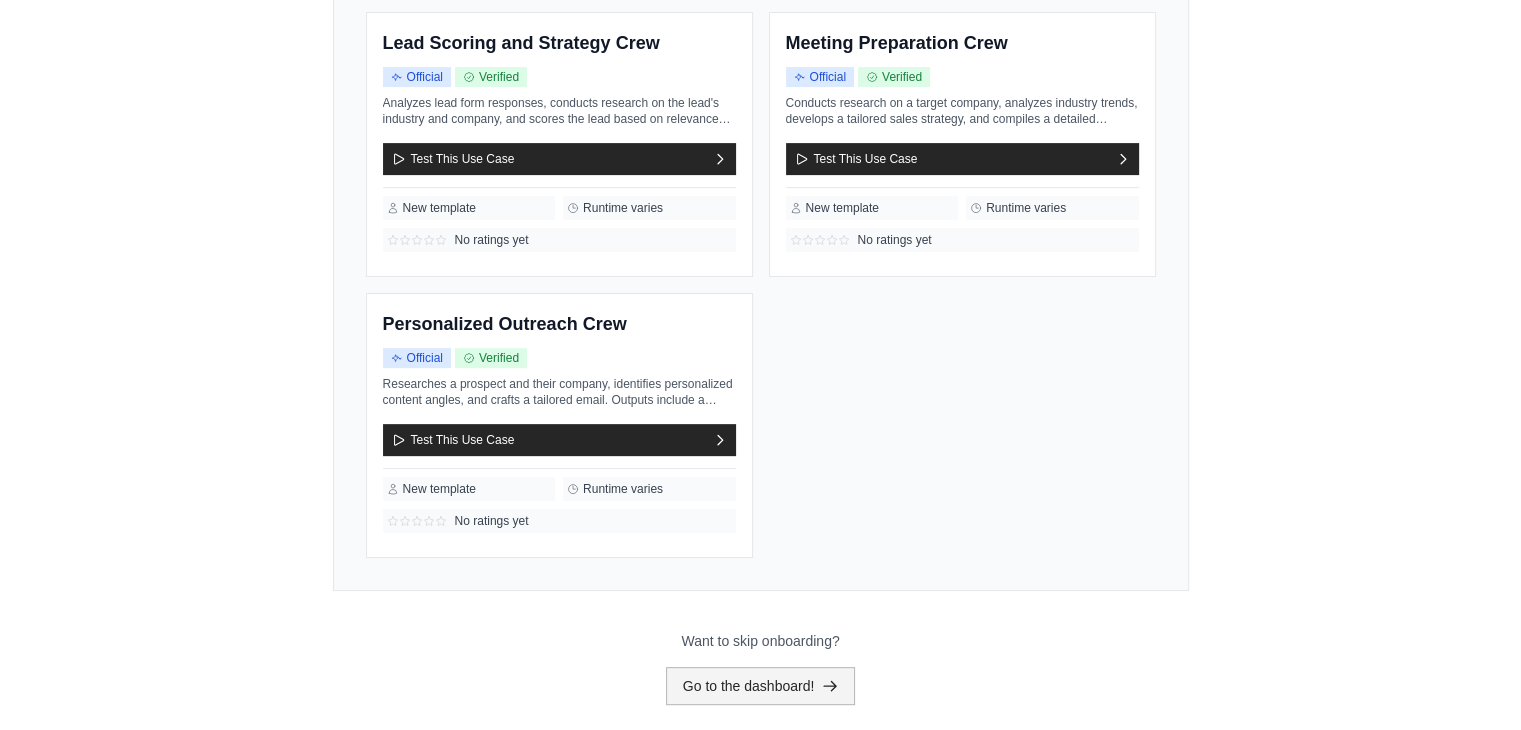 click on "Go to the dashboard!" at bounding box center [761, 686] 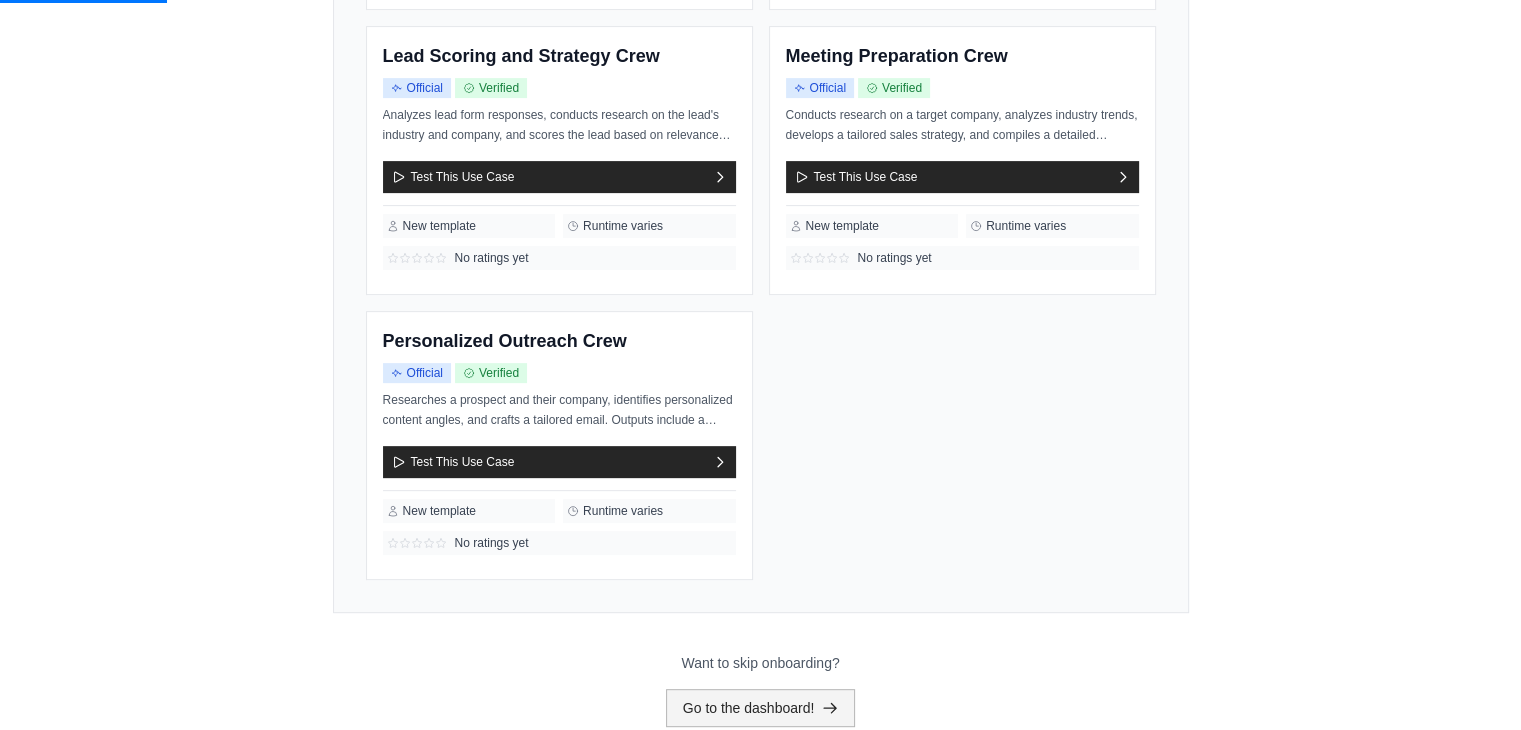 scroll, scrollTop: 0, scrollLeft: 0, axis: both 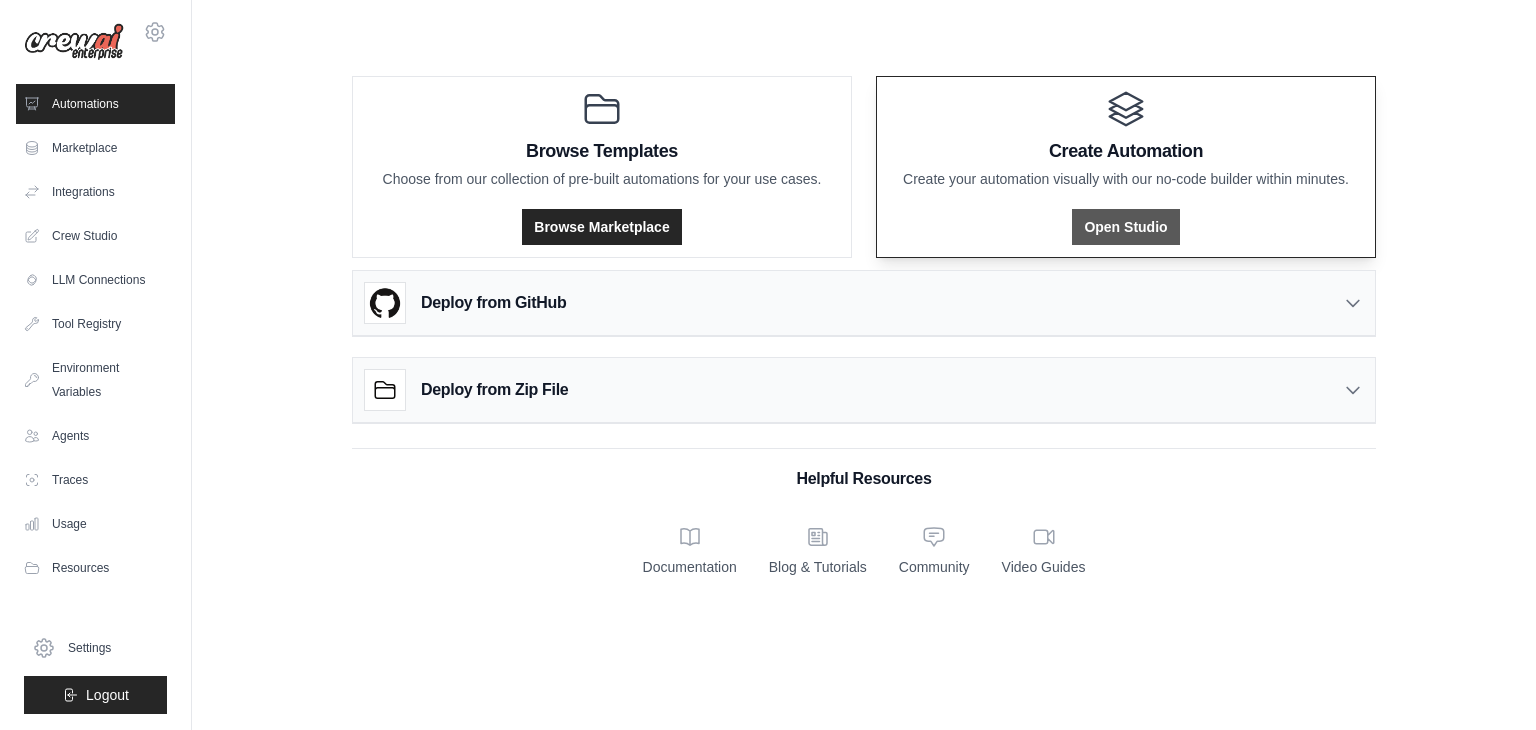 click on "Open Studio" at bounding box center [1125, 227] 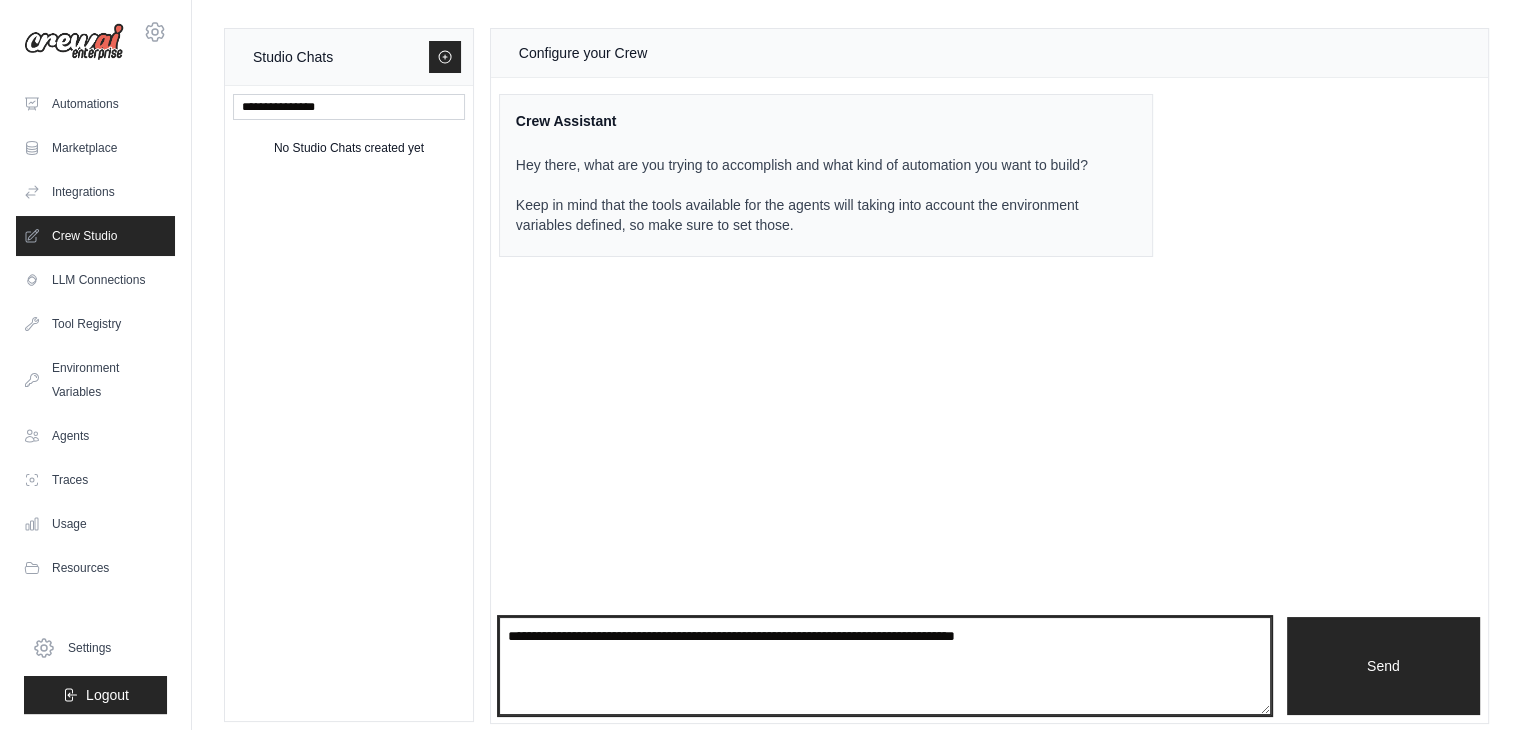 click at bounding box center (885, 666) 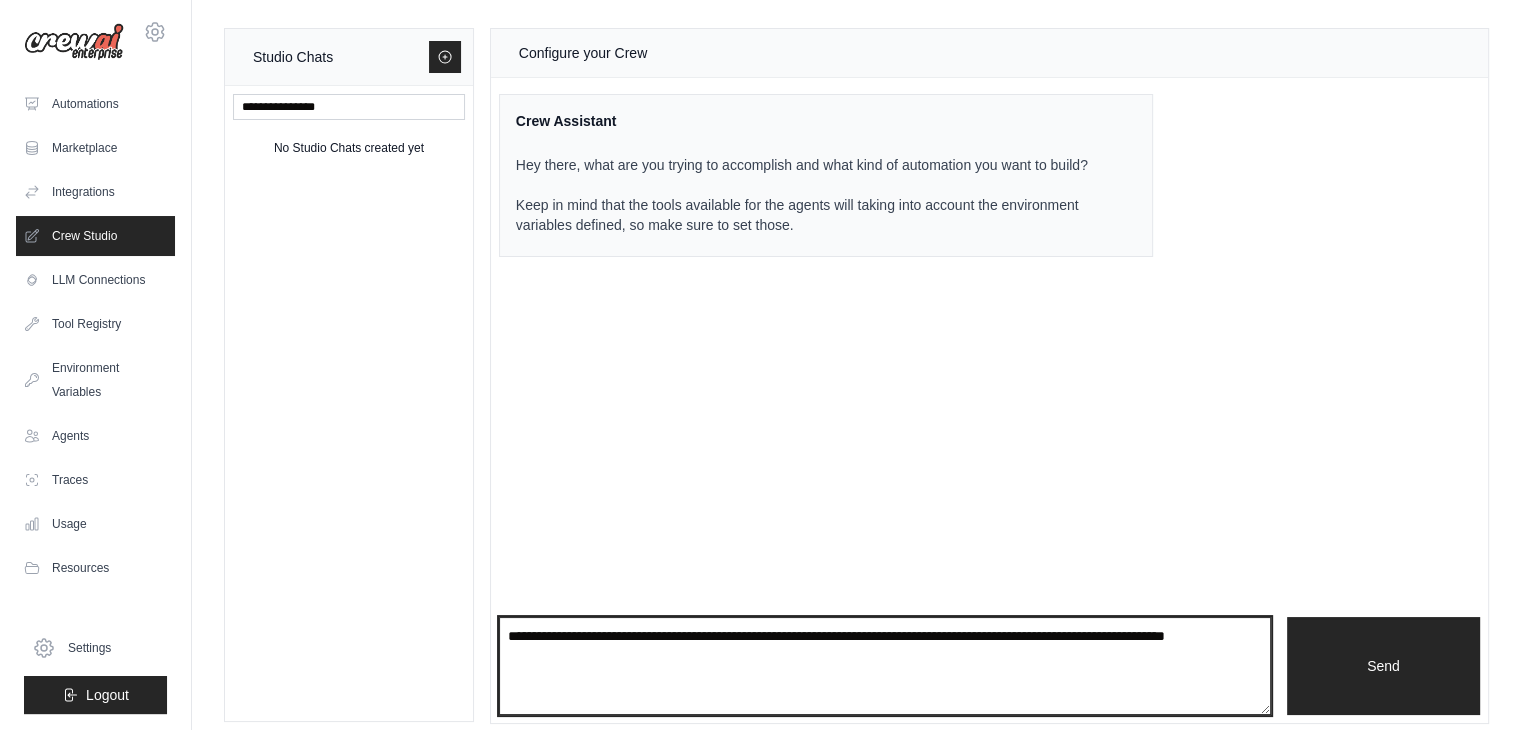 type on "**********" 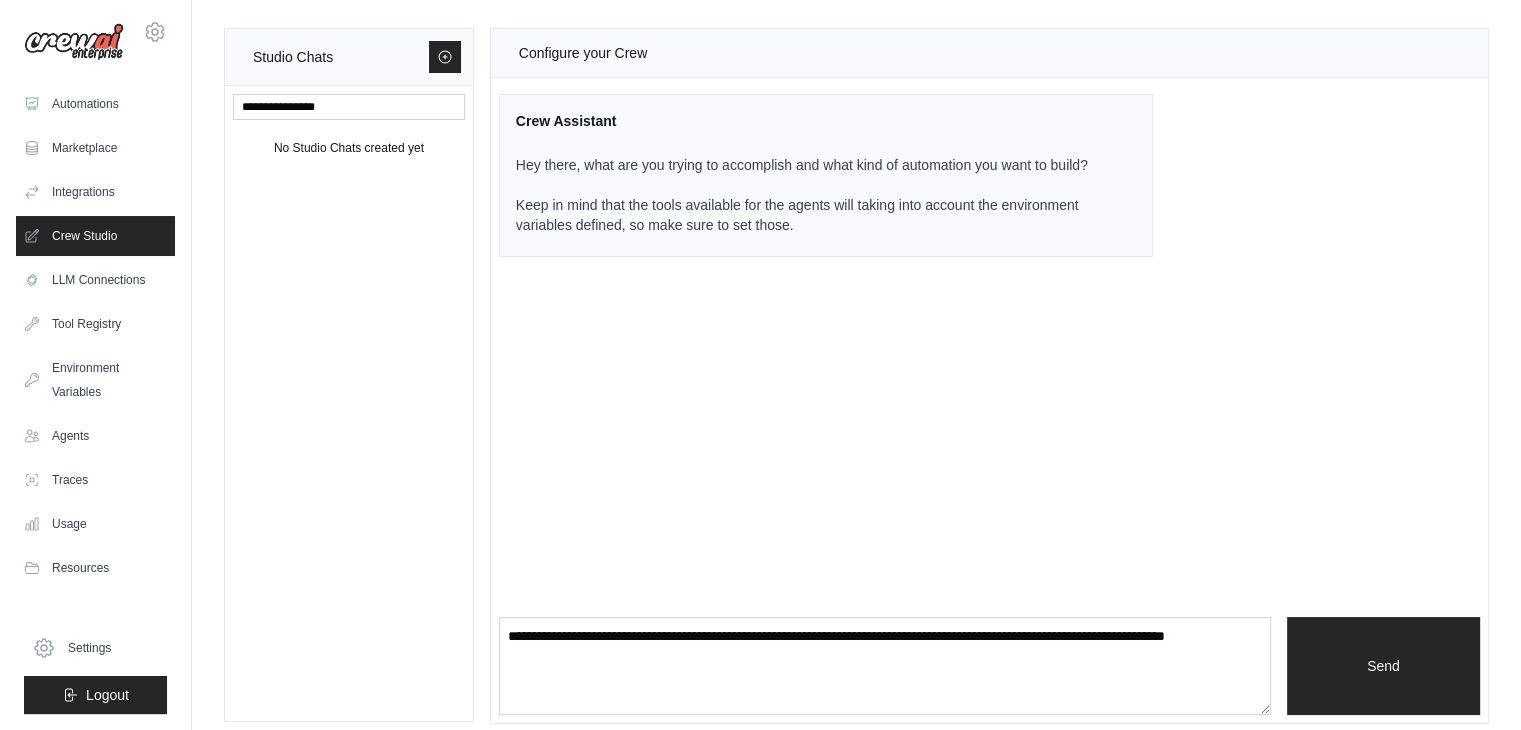 type 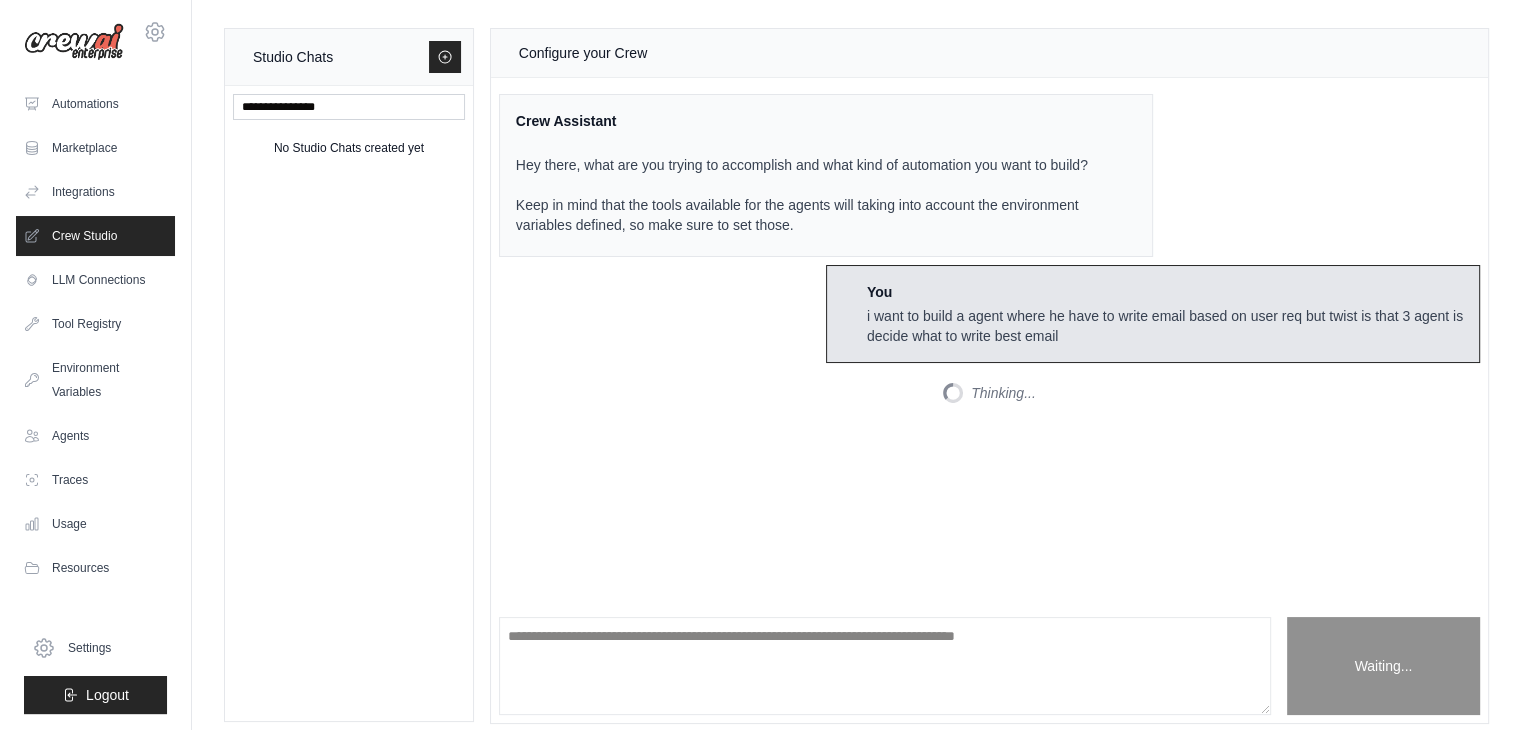 scroll, scrollTop: 612, scrollLeft: 0, axis: vertical 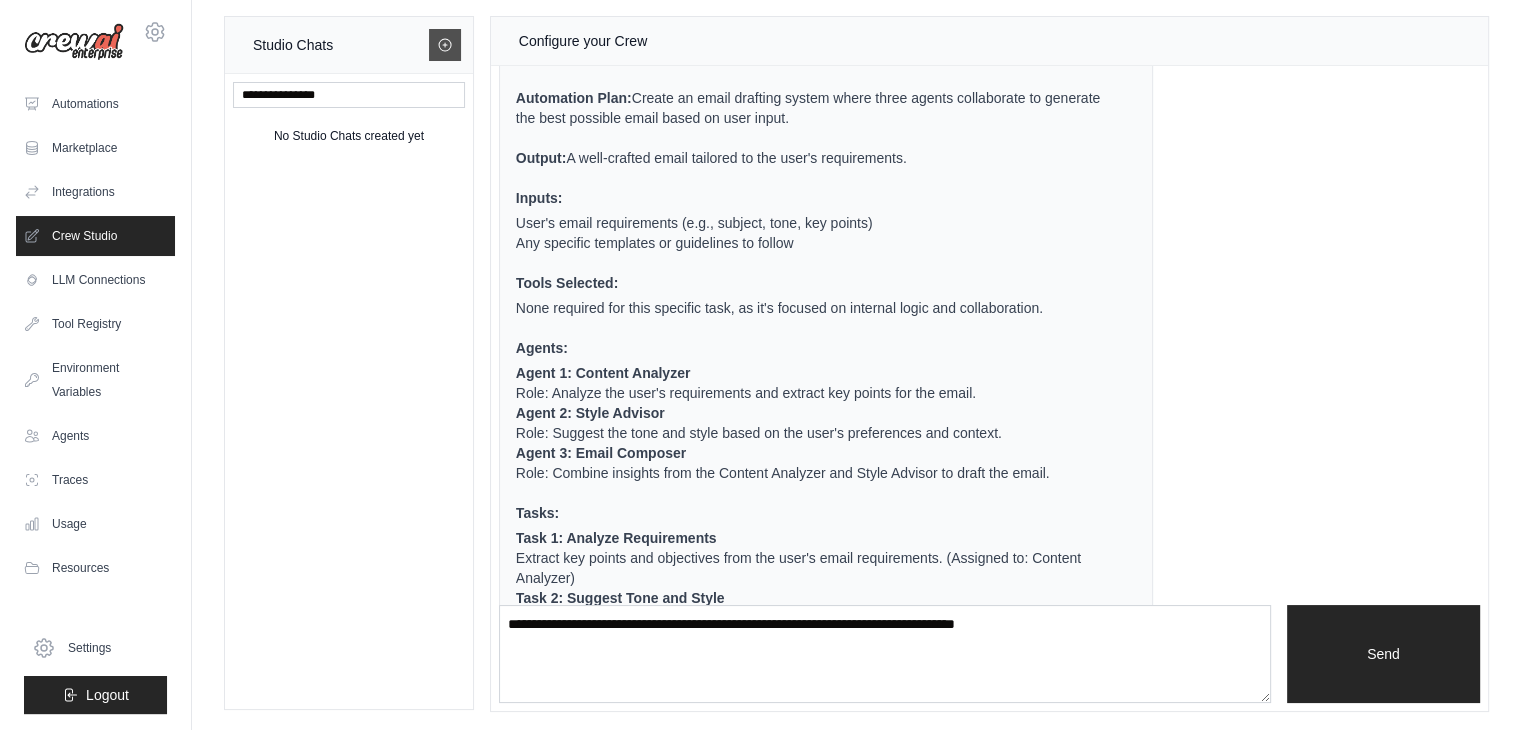 click at bounding box center [445, 45] 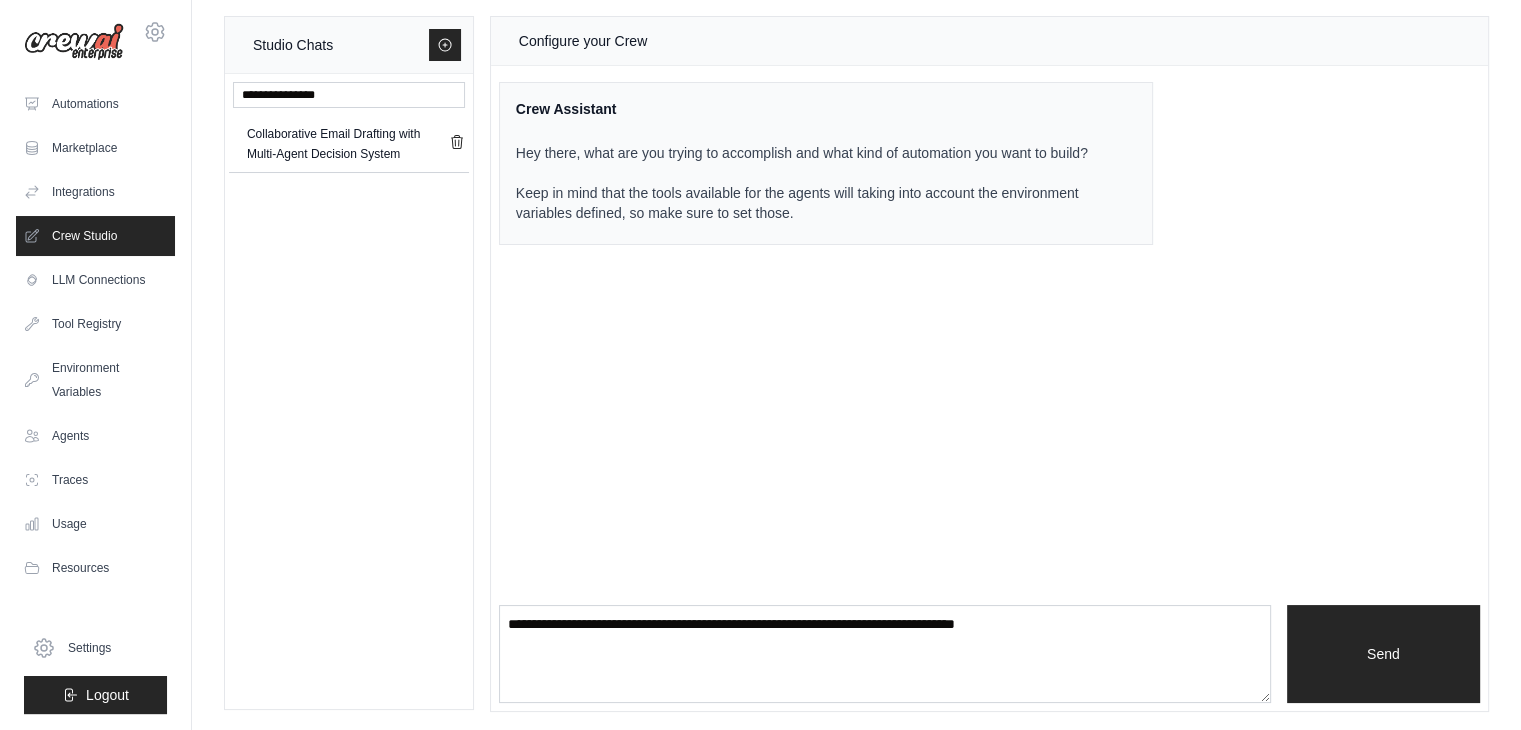 scroll, scrollTop: 0, scrollLeft: 0, axis: both 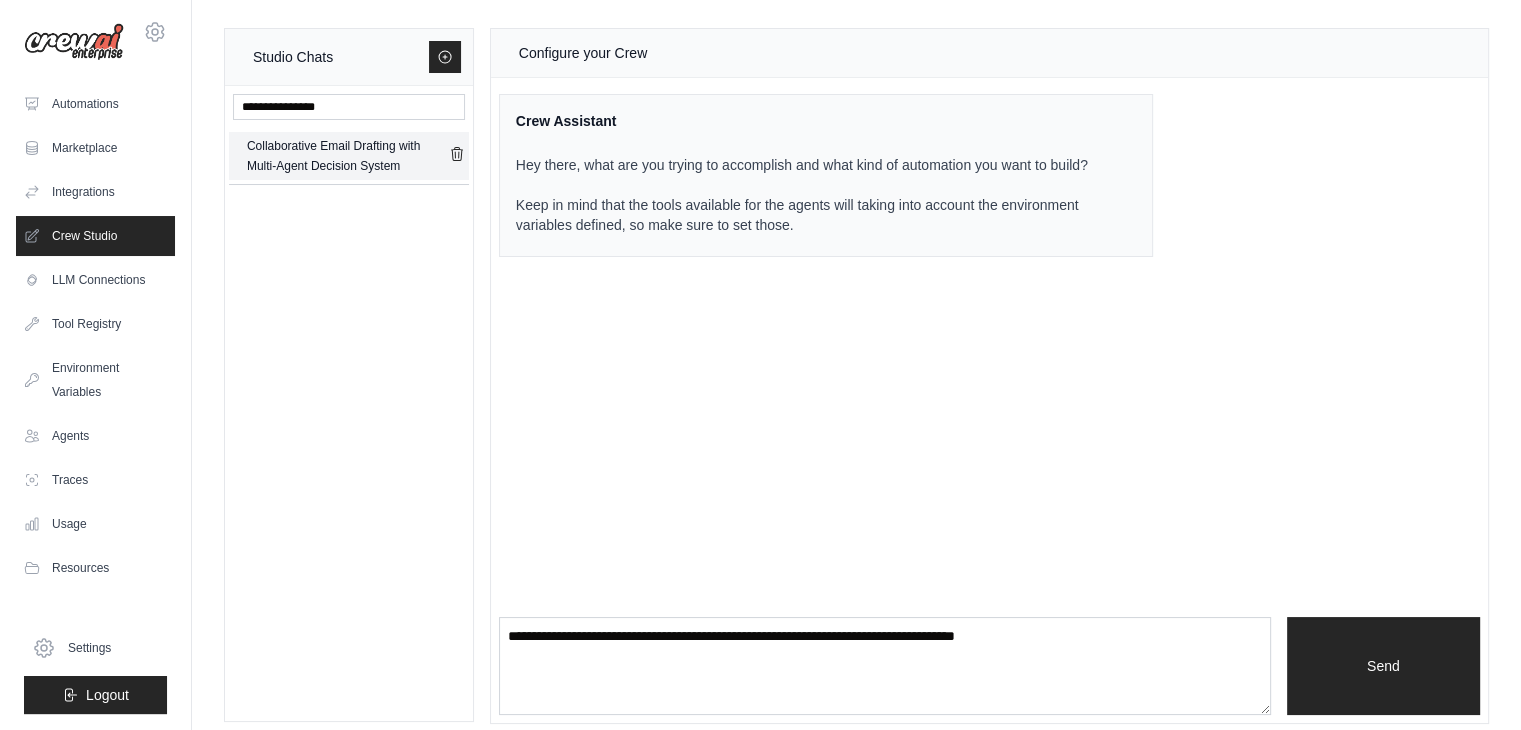 click on "Collaborative Email Drafting with Multi-Agent Decision System" at bounding box center (348, 156) 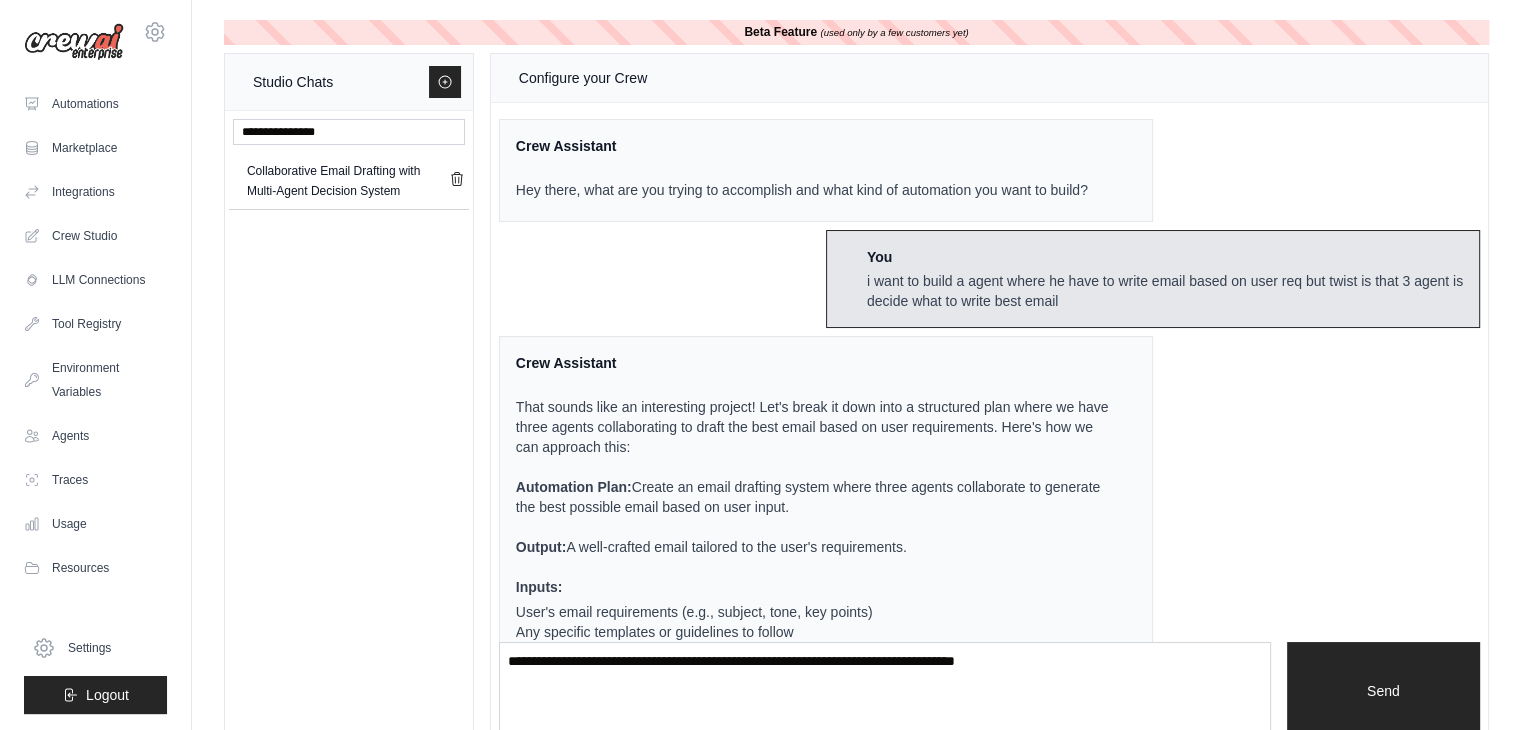 scroll, scrollTop: 552, scrollLeft: 0, axis: vertical 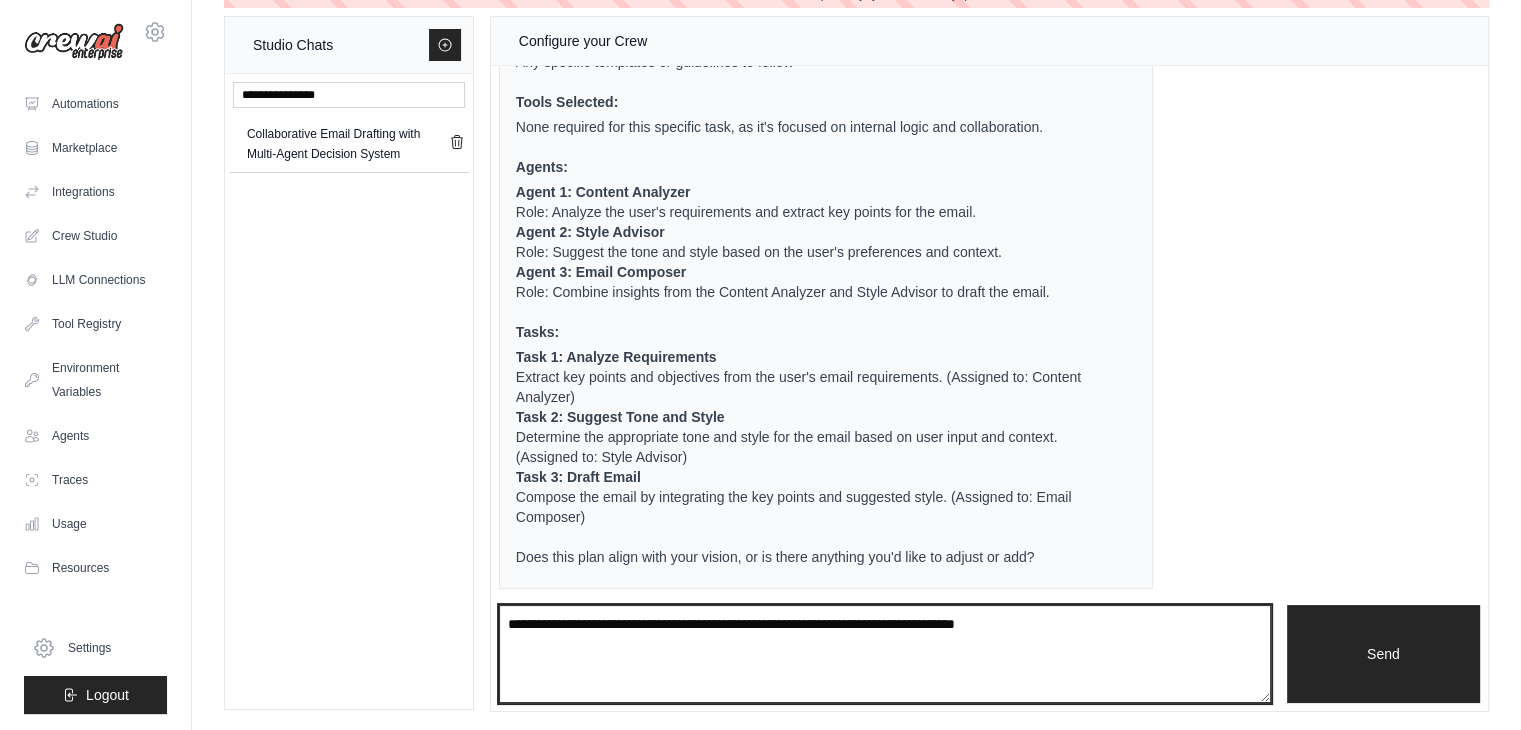 click at bounding box center [885, 654] 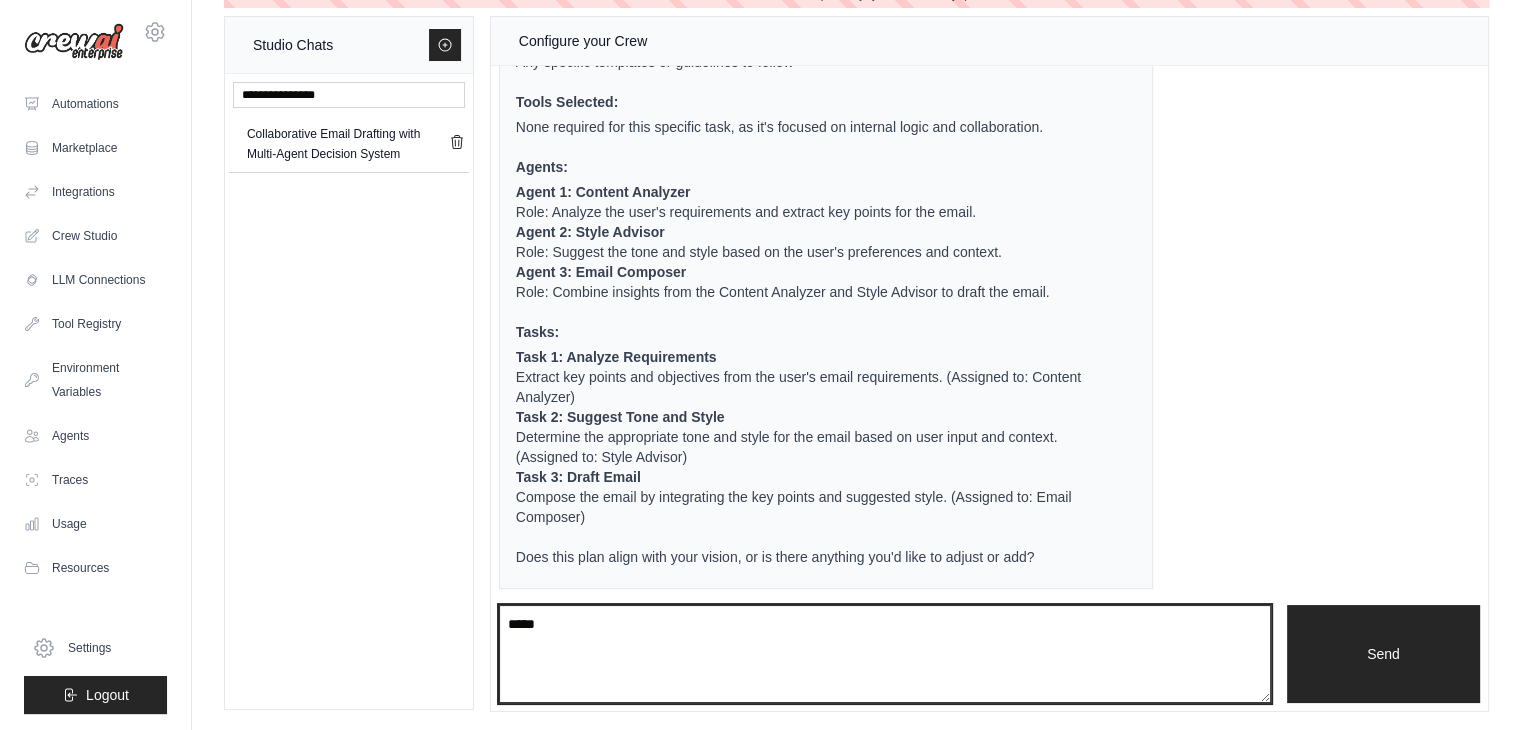 type on "*****" 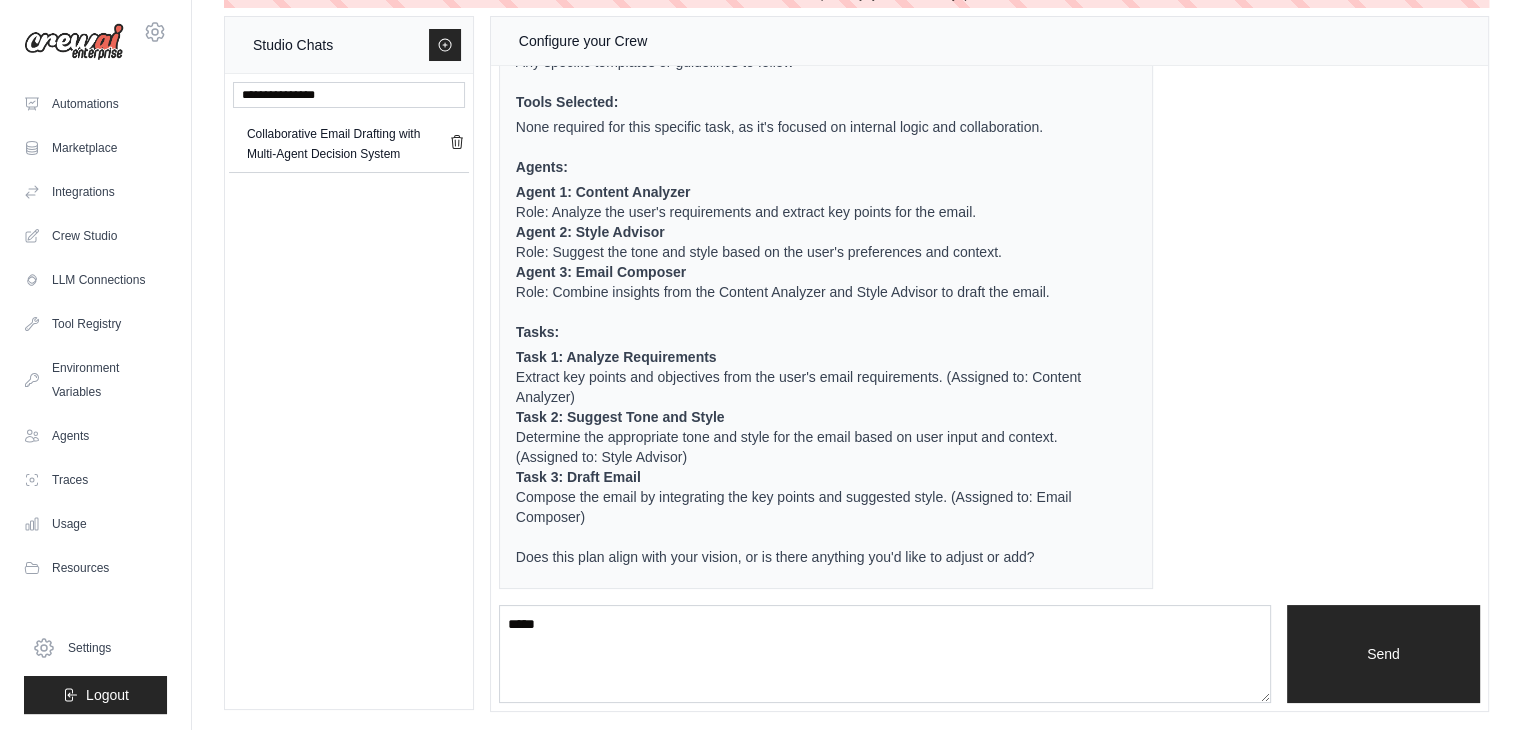 type 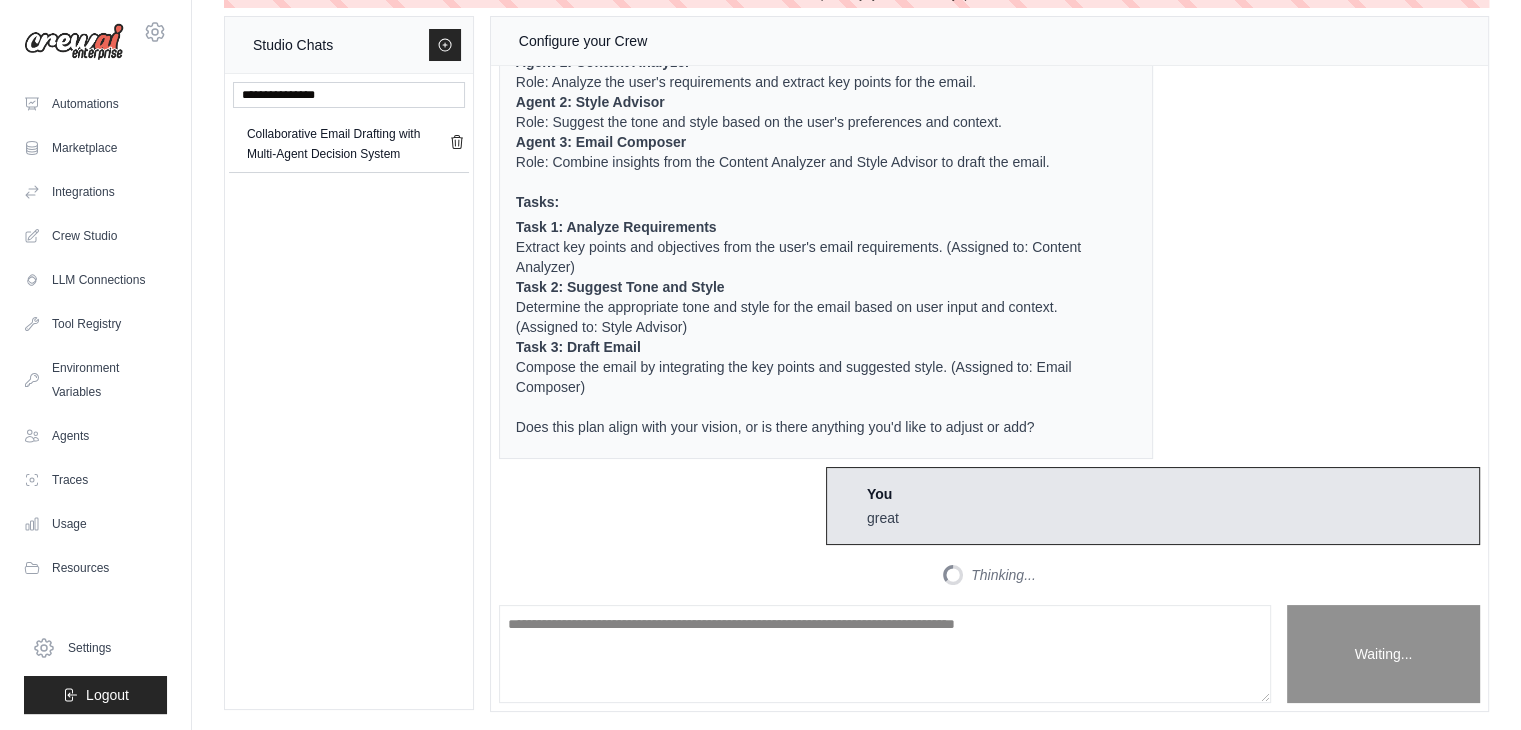 scroll, scrollTop: 852, scrollLeft: 0, axis: vertical 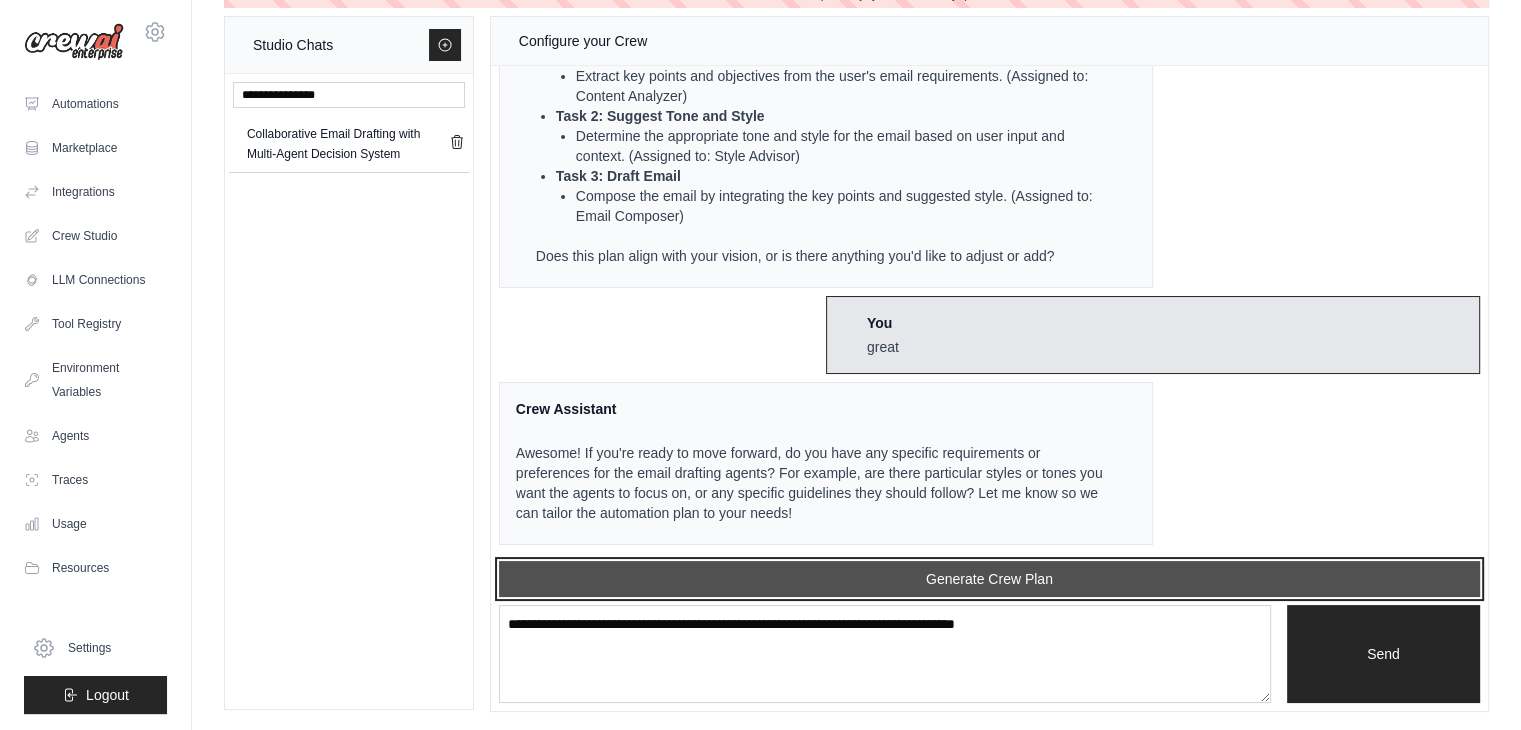 click on "Generate Crew Plan" at bounding box center (989, 579) 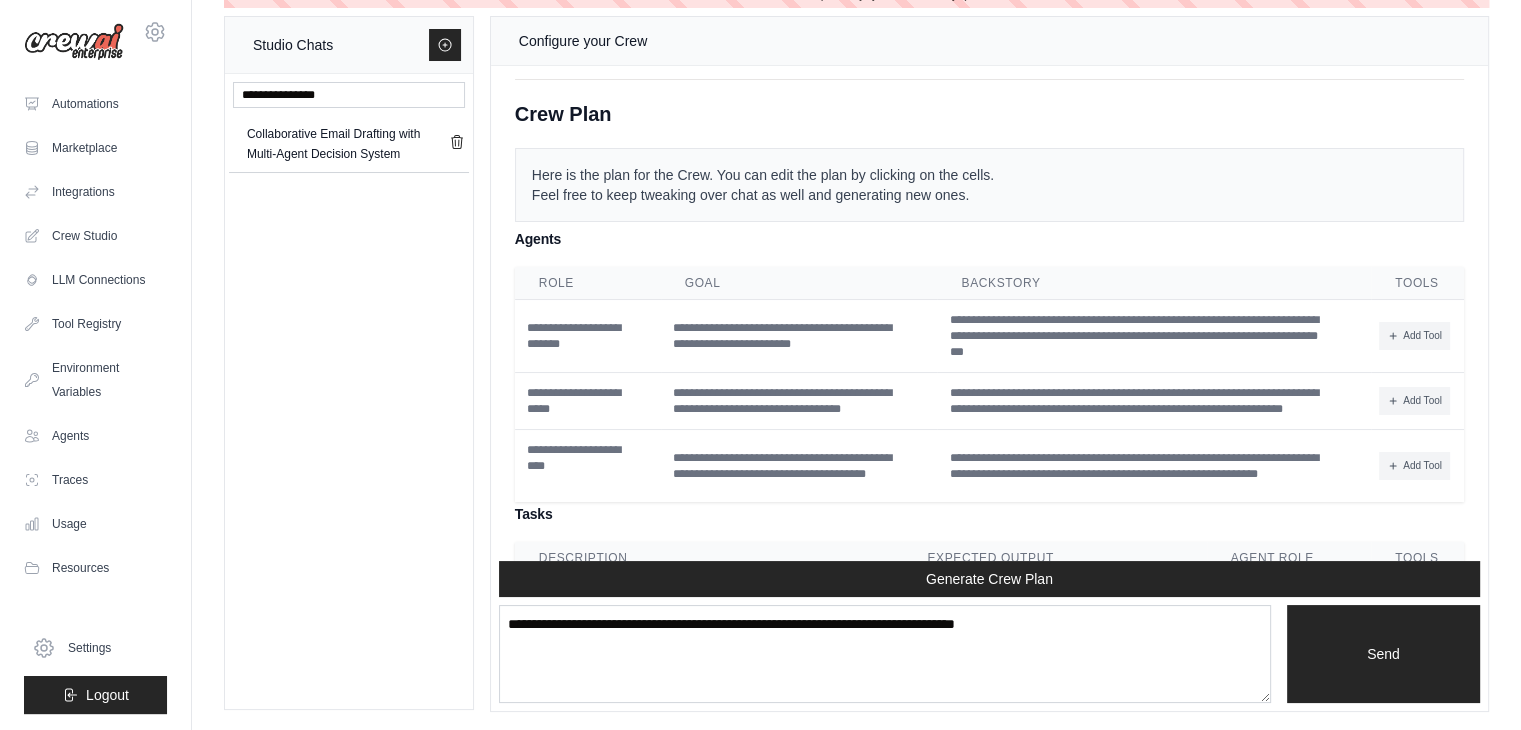 scroll, scrollTop: 1308, scrollLeft: 0, axis: vertical 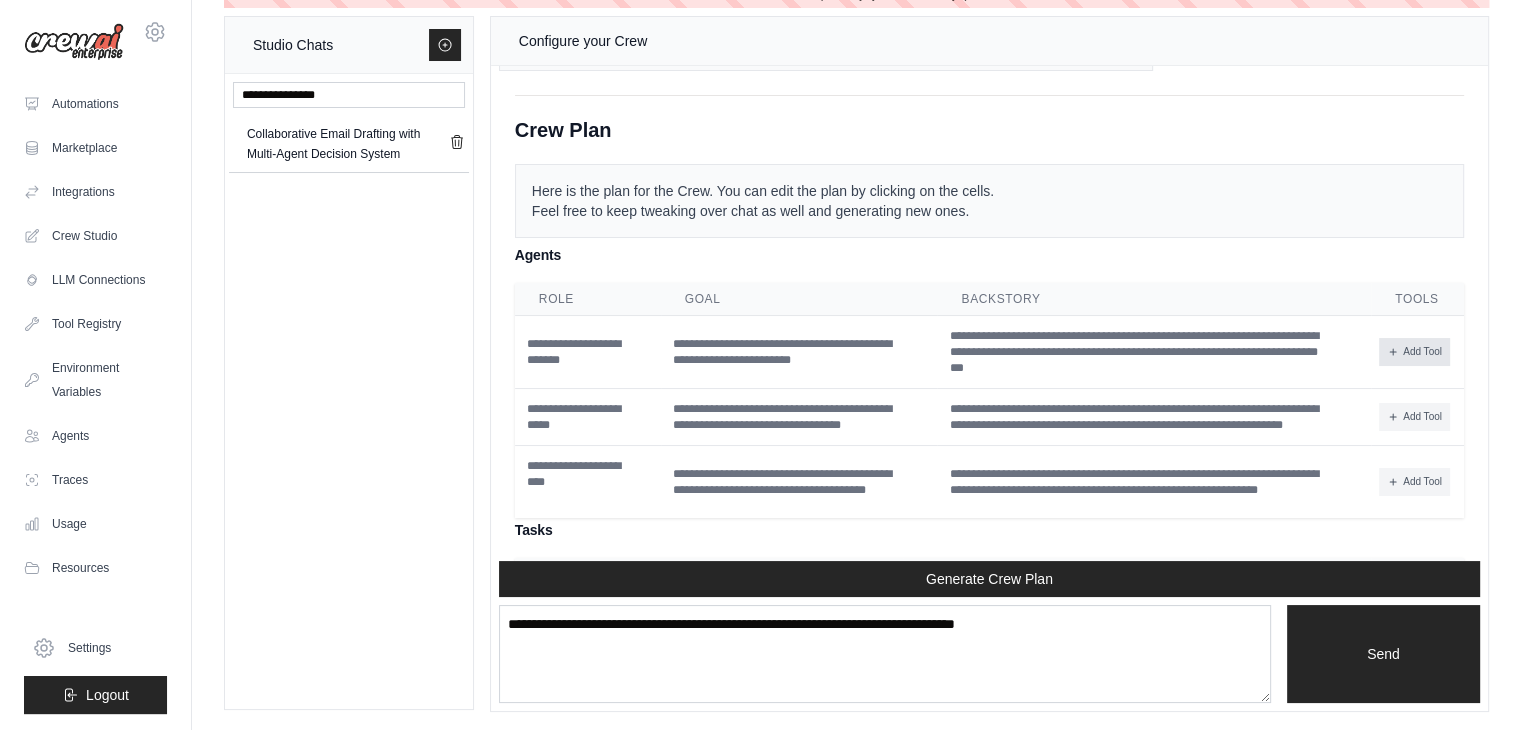 click on "Add Tool" at bounding box center [1414, 352] 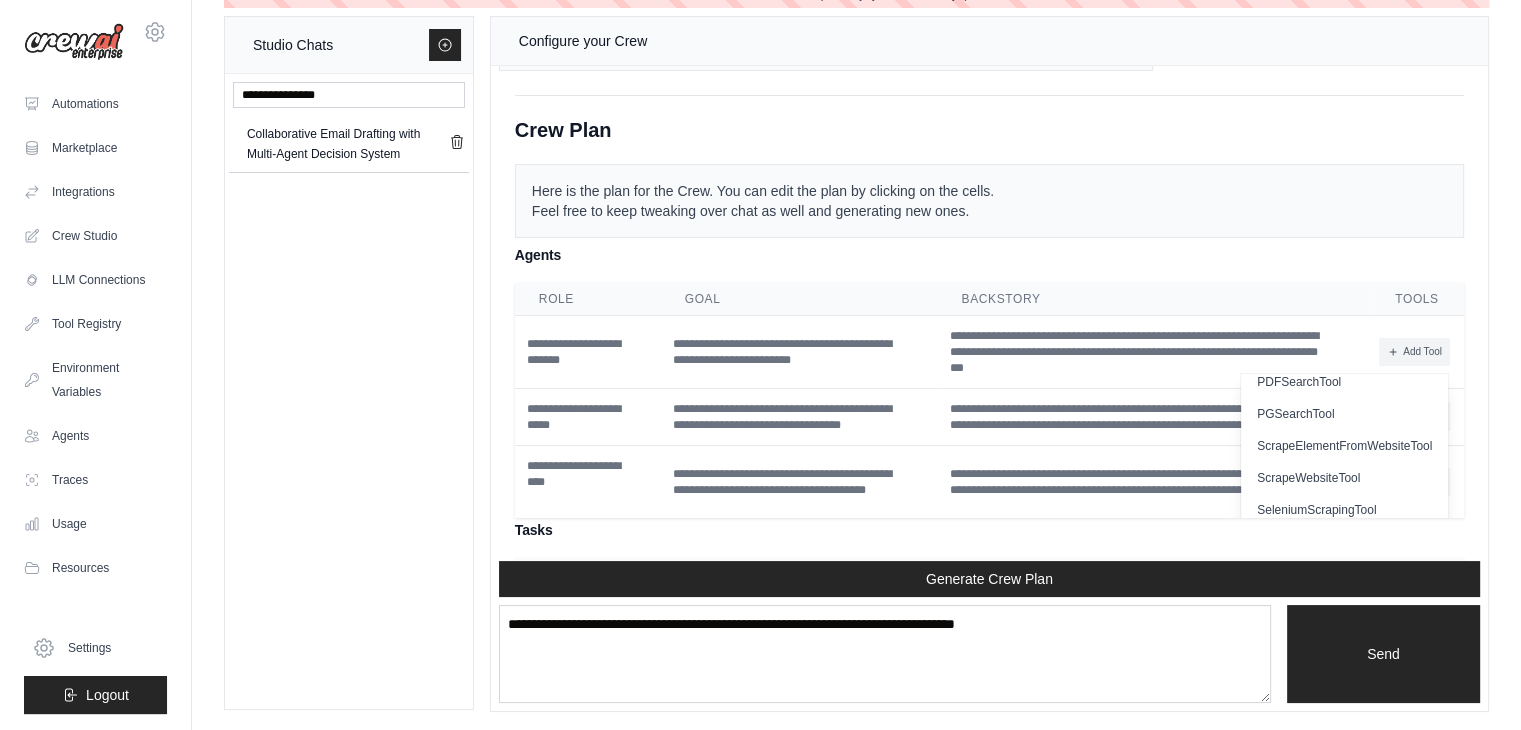 scroll, scrollTop: 400, scrollLeft: 0, axis: vertical 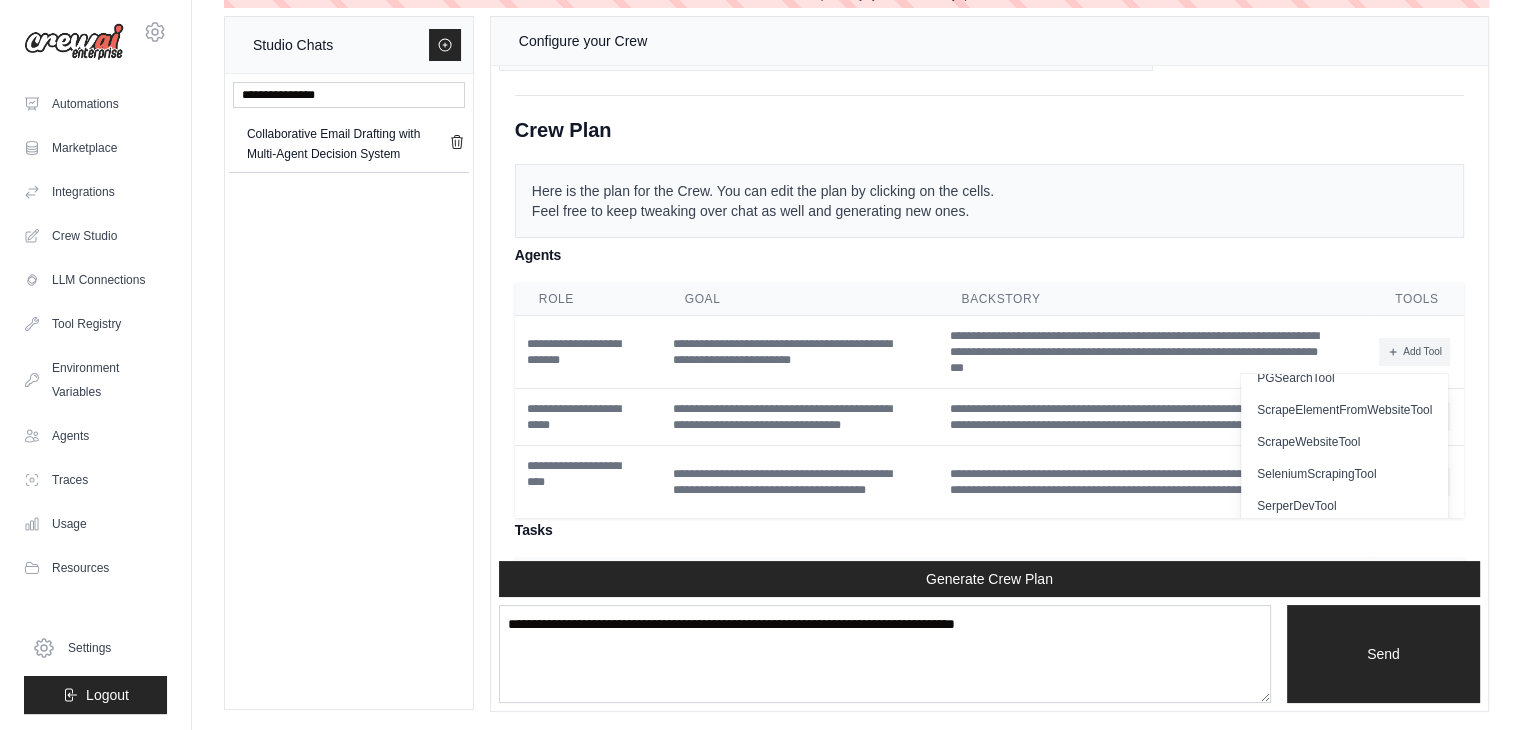 click on "Here is the plan for the Crew. You can edit the plan by clicking on the cells. Feel free to keep tweaking over chat as well and generating new ones." at bounding box center [989, 201] 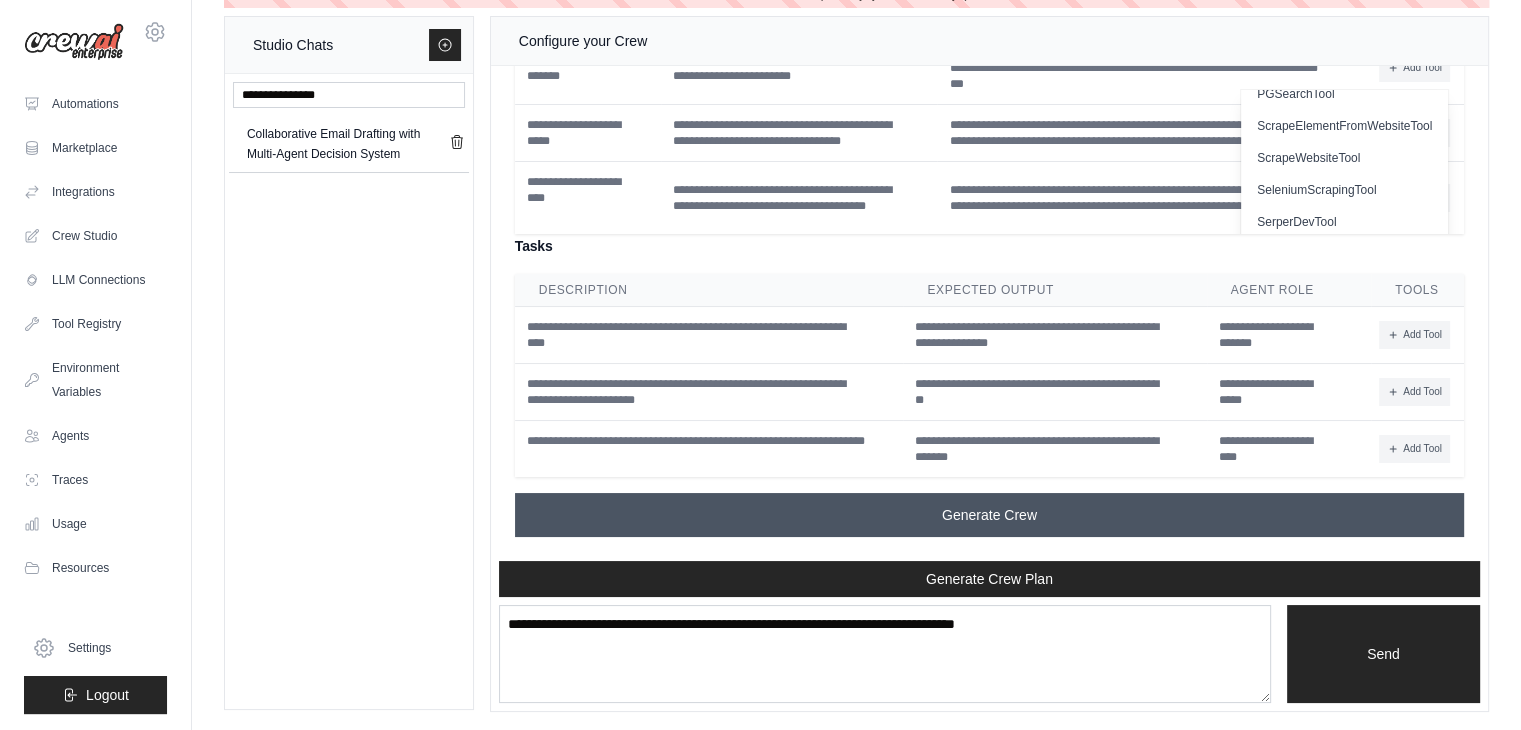 click on "Generate Crew" at bounding box center [989, 515] 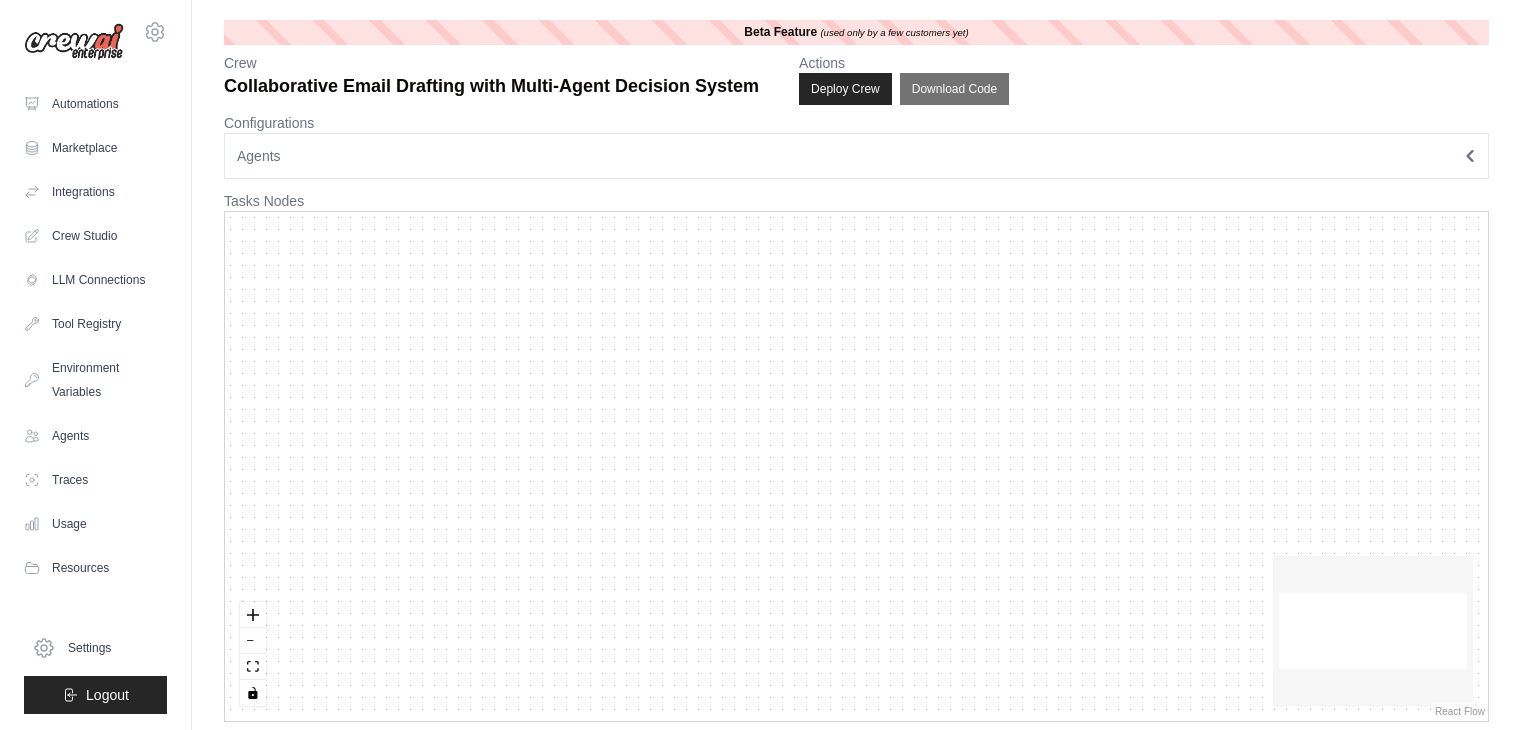 scroll, scrollTop: 0, scrollLeft: 0, axis: both 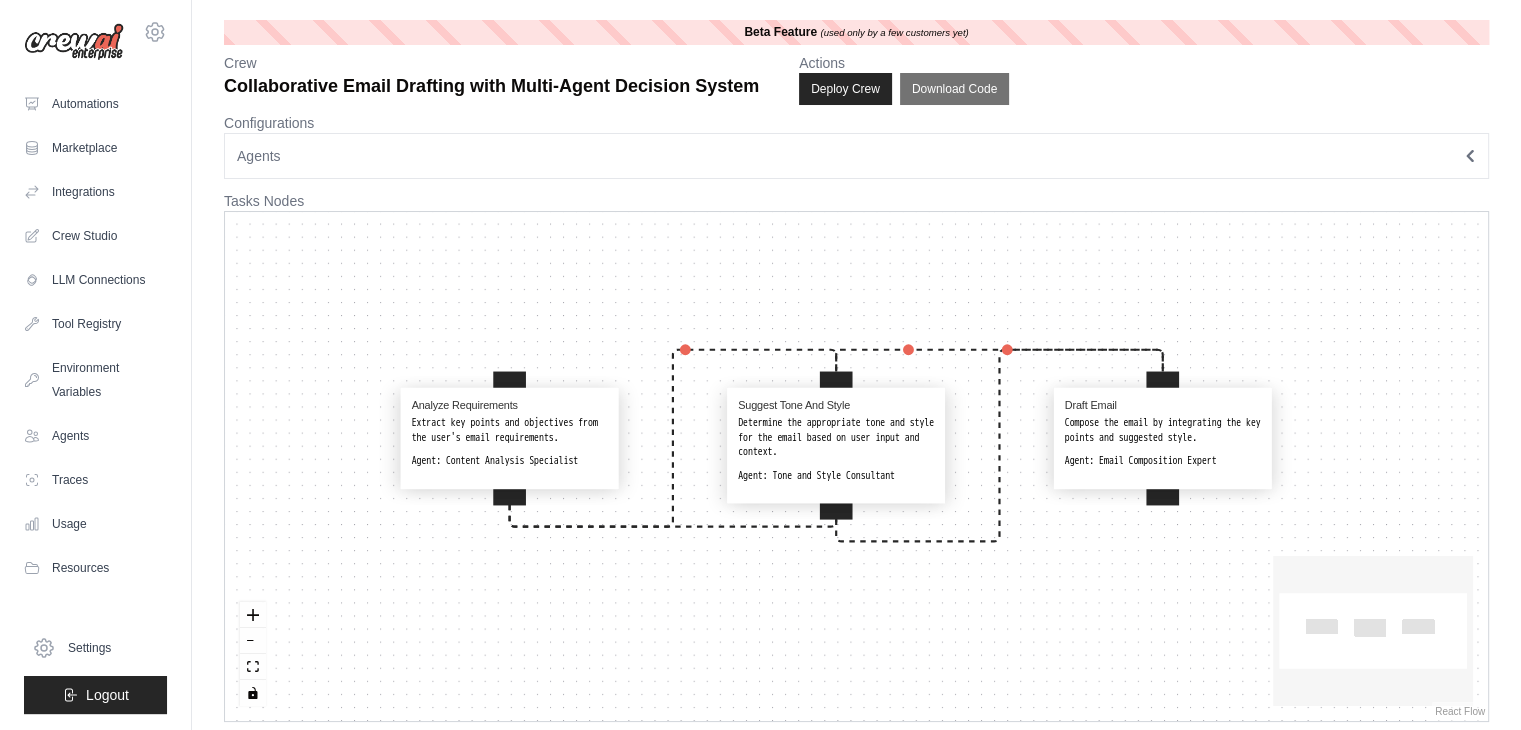 click on "Analyze Requirements Extract key points and objectives from the user's email requirements. Agent:   Content Analysis Specialist Suggest Tone And Style Determine the appropriate tone and style for the email based on user input and context. Agent:   Tone and Style Consultant Draft Email Compose the email by integrating the key points and suggested style. Agent:   Email Composition Expert" at bounding box center [856, 466] 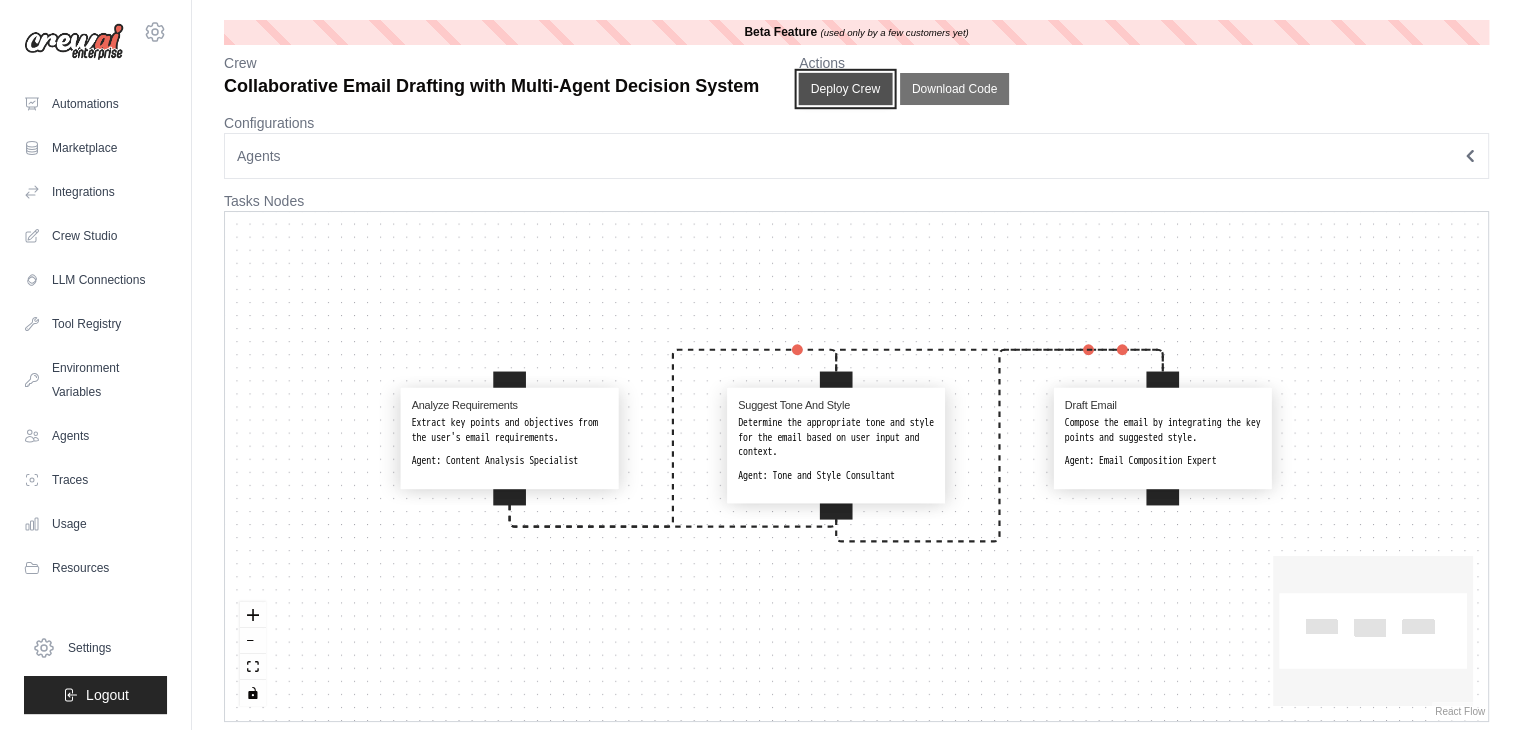 click on "Deploy Crew" at bounding box center [846, 89] 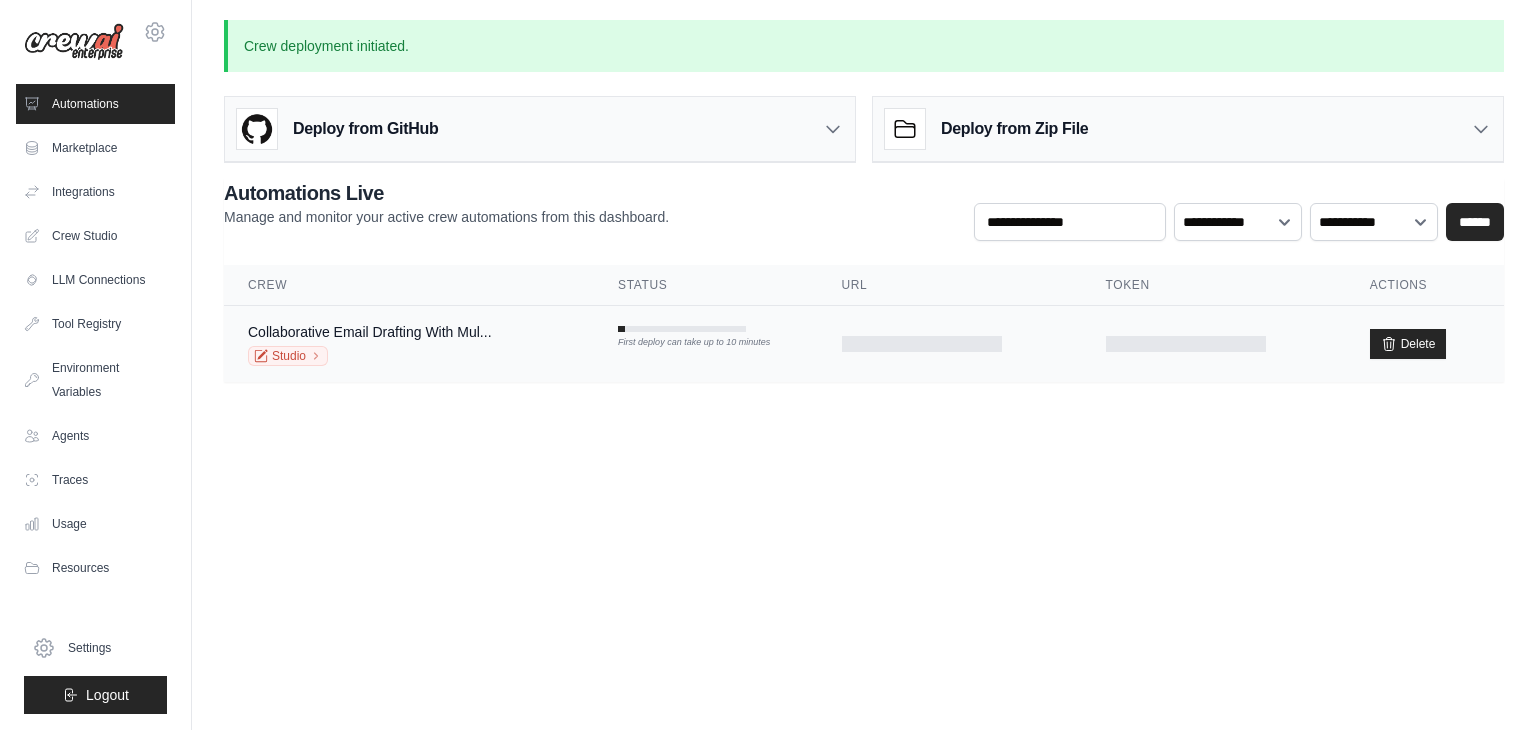 click on "First deploy can take up to 10 minutes" at bounding box center (705, 327) 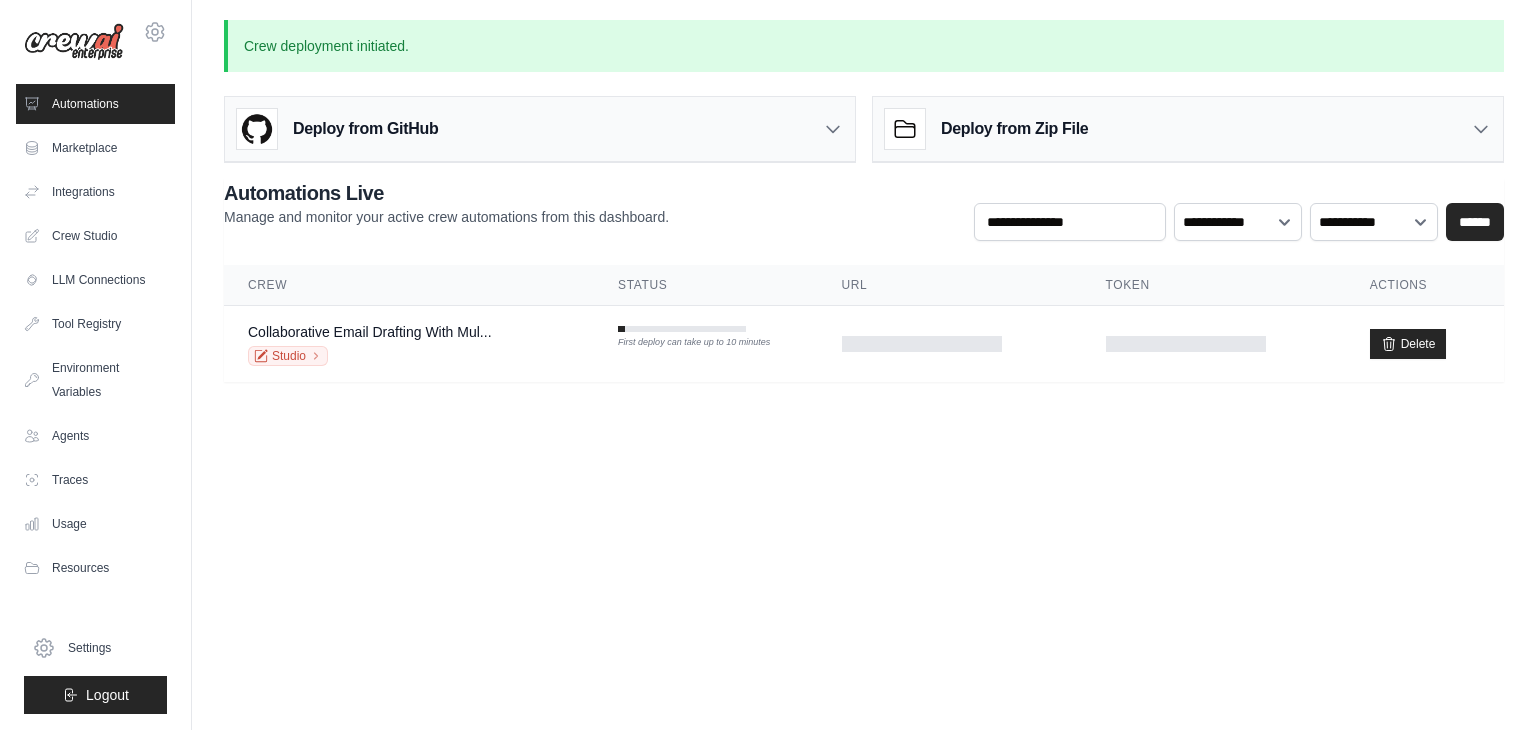 drag, startPoint x: 632, startPoint y: 334, endPoint x: 561, endPoint y: 449, distance: 135.15176 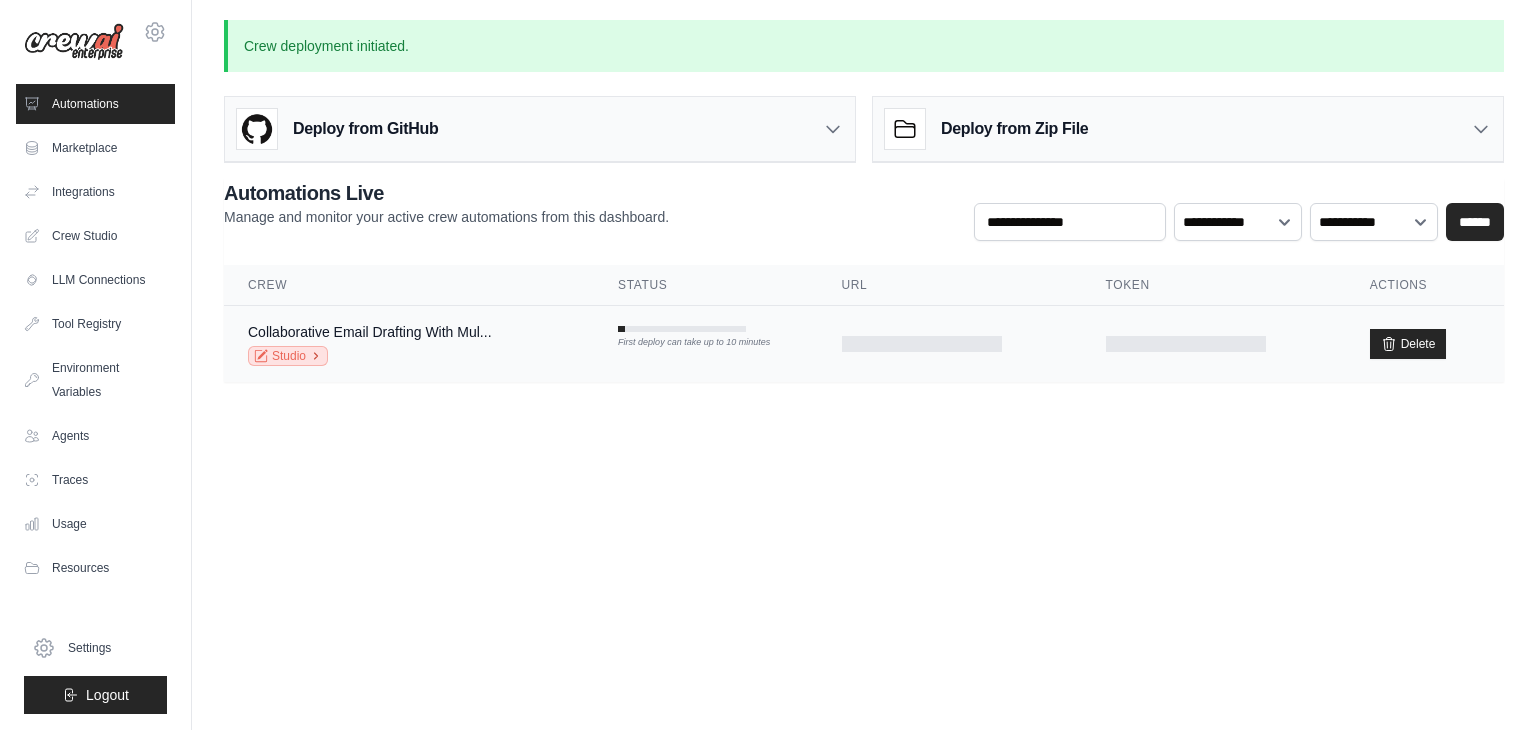 click on "Studio" at bounding box center [288, 356] 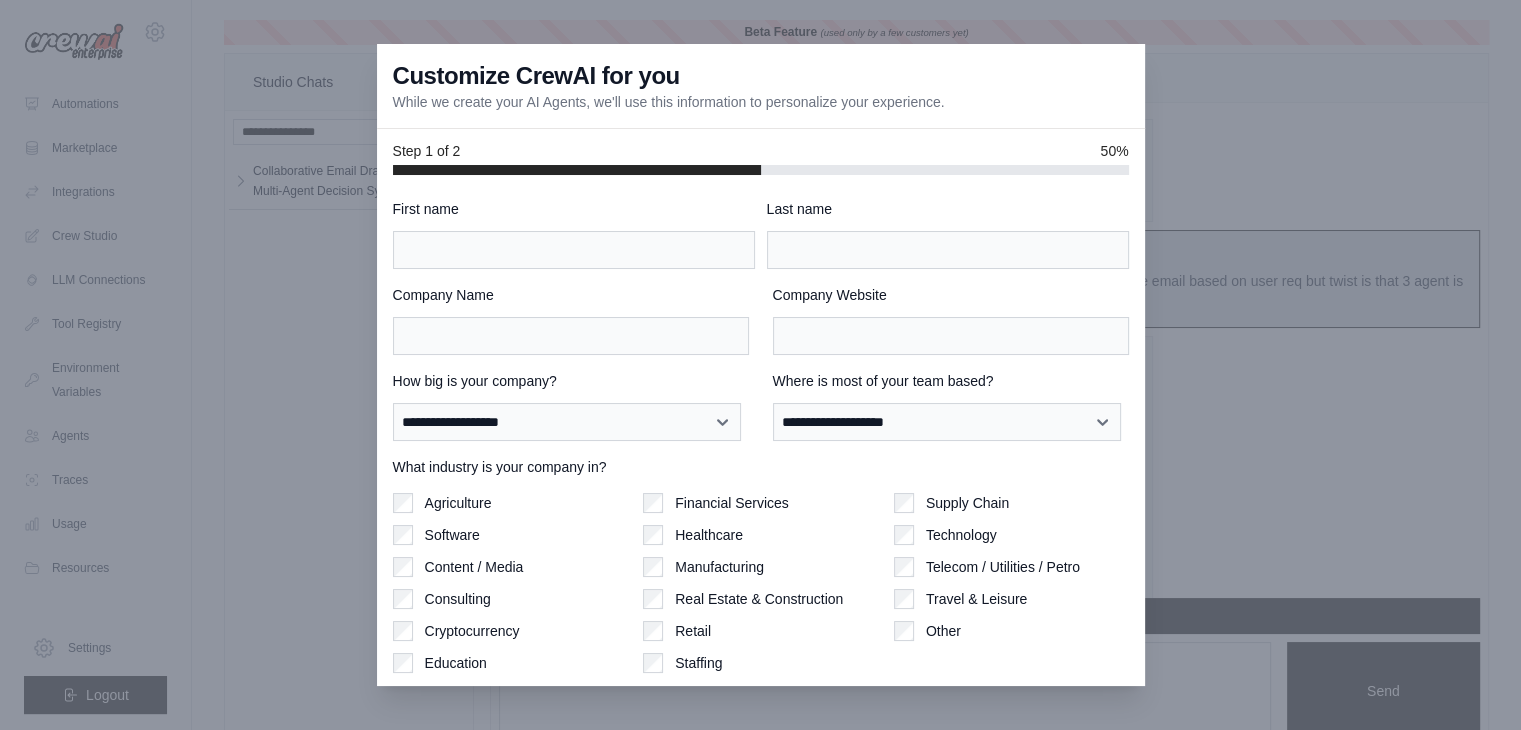 scroll, scrollTop: 1608, scrollLeft: 0, axis: vertical 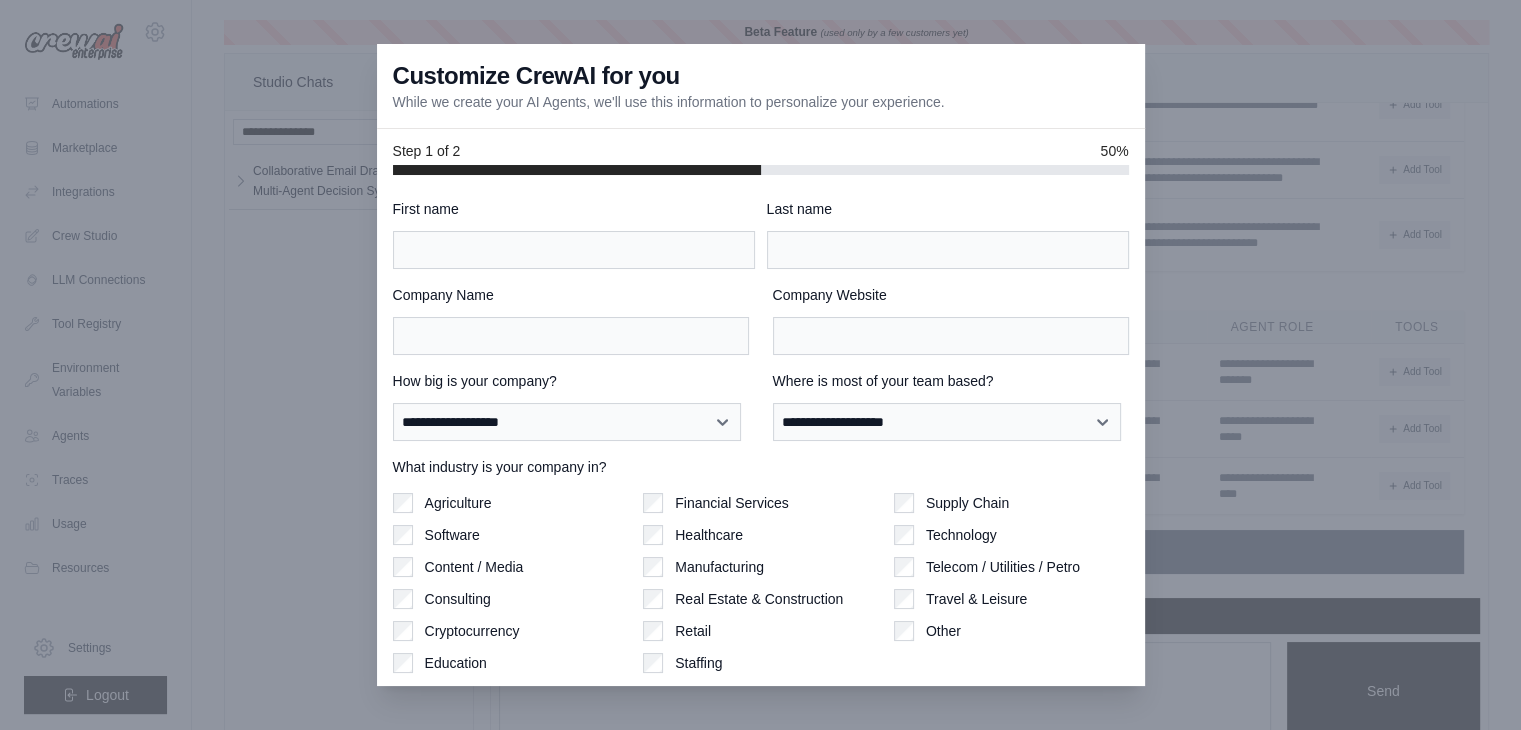 click at bounding box center (760, 365) 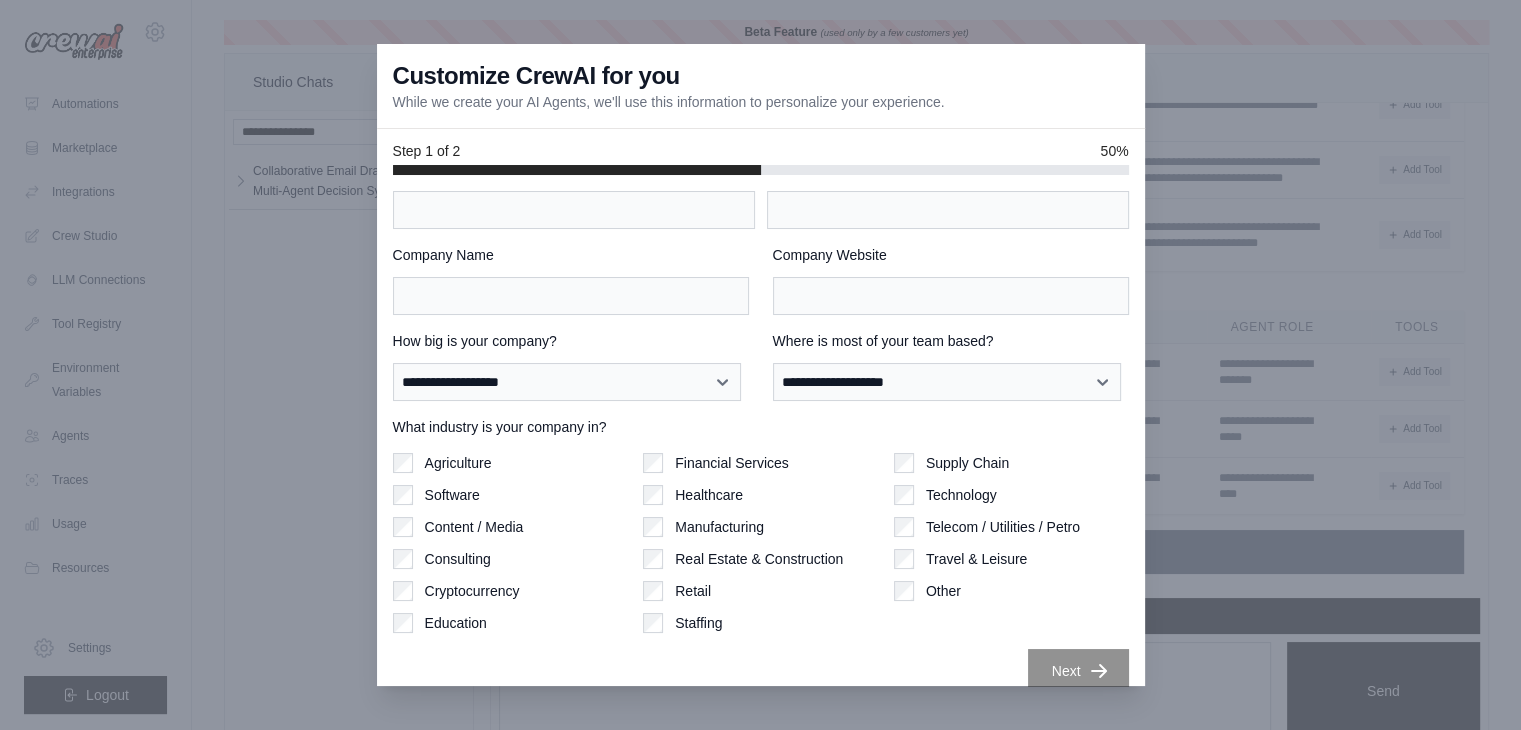 scroll, scrollTop: 62, scrollLeft: 0, axis: vertical 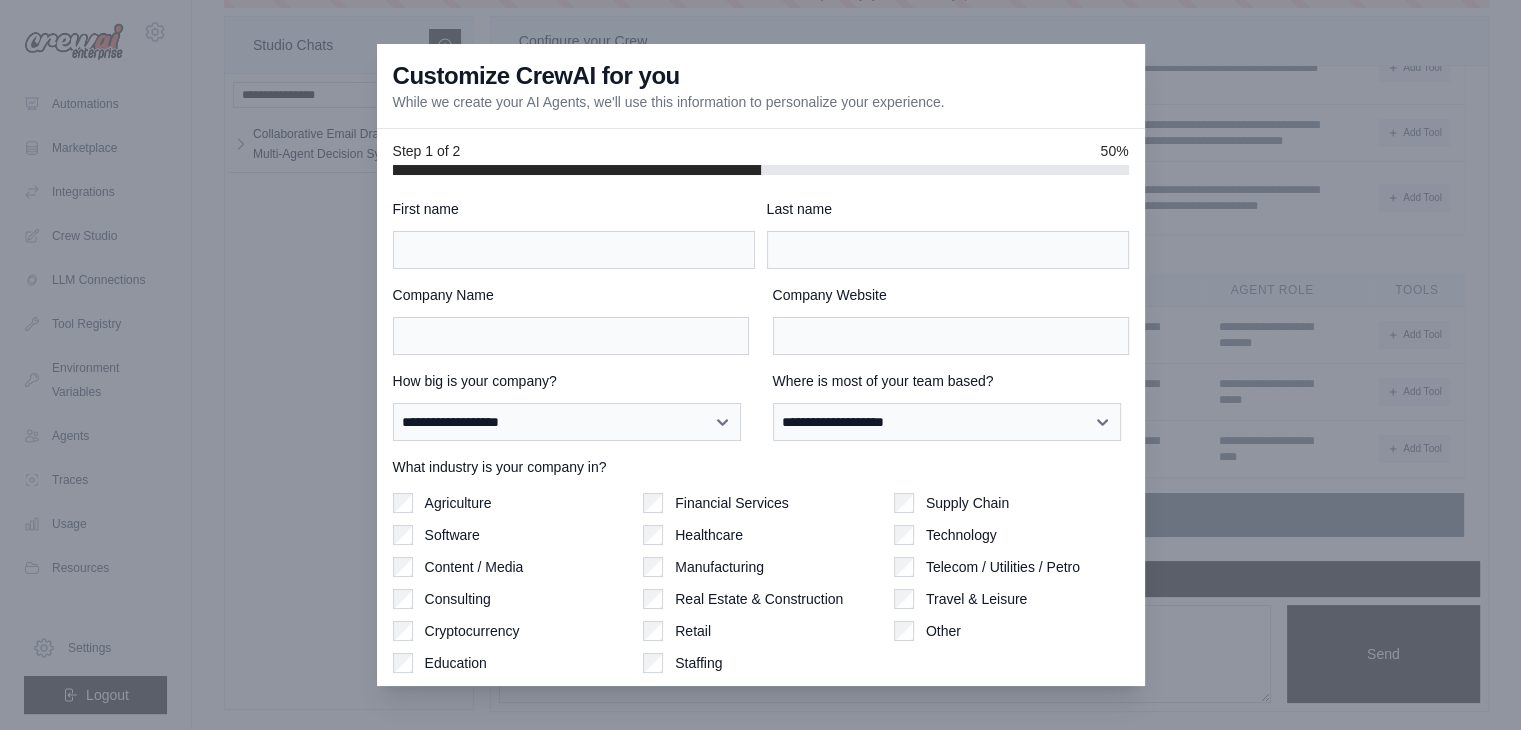 click at bounding box center (760, 365) 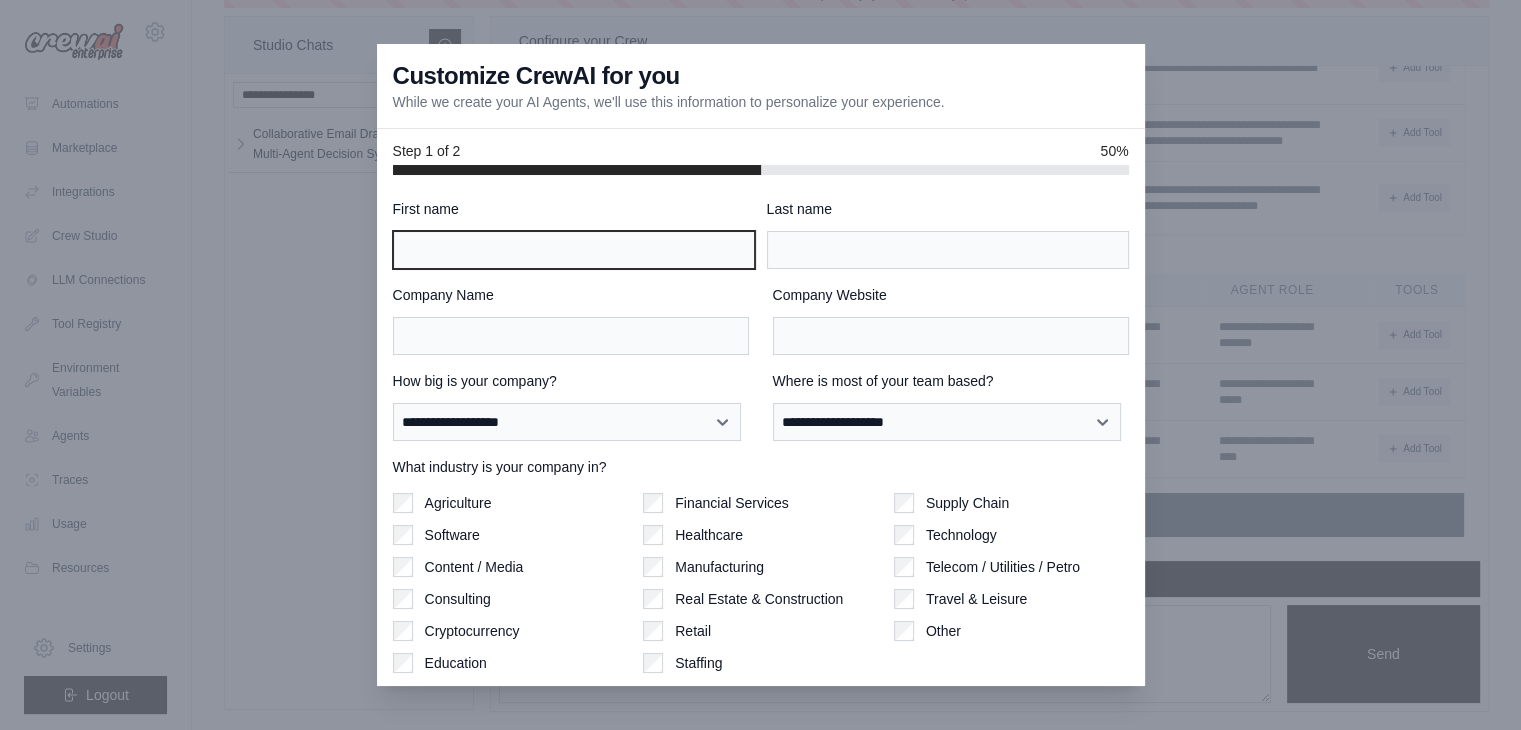 click on "First name" at bounding box center [574, 250] 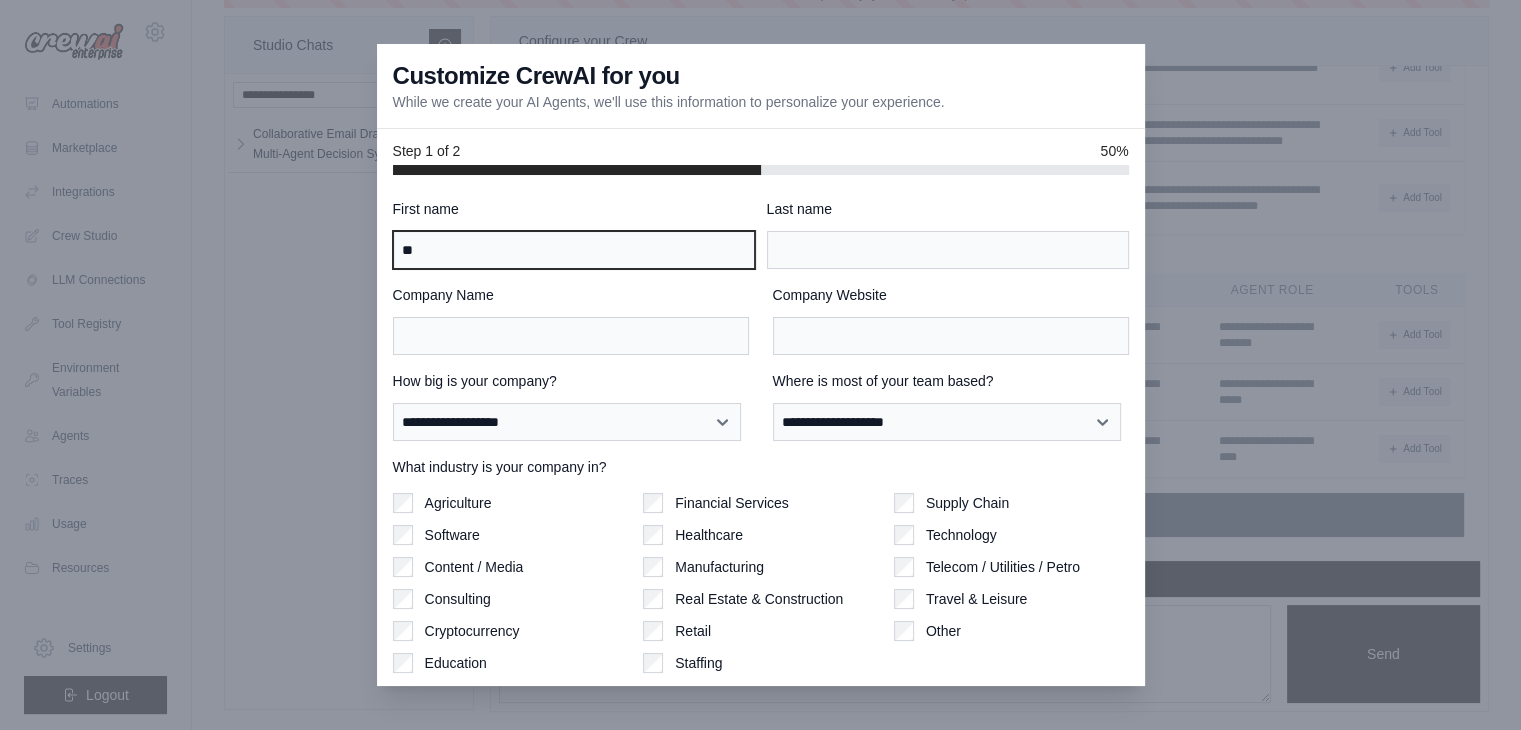 type on "**" 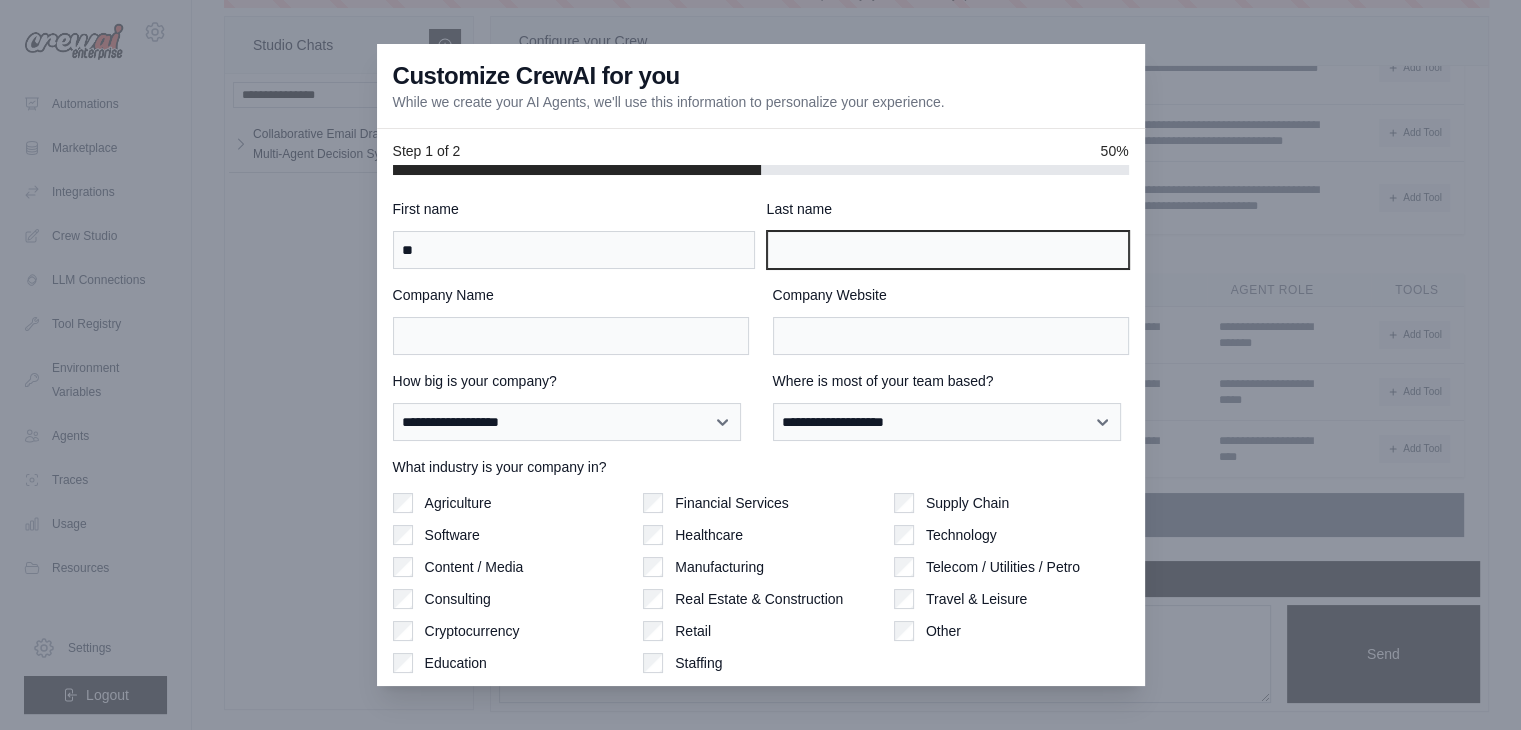click on "Last name" at bounding box center (948, 250) 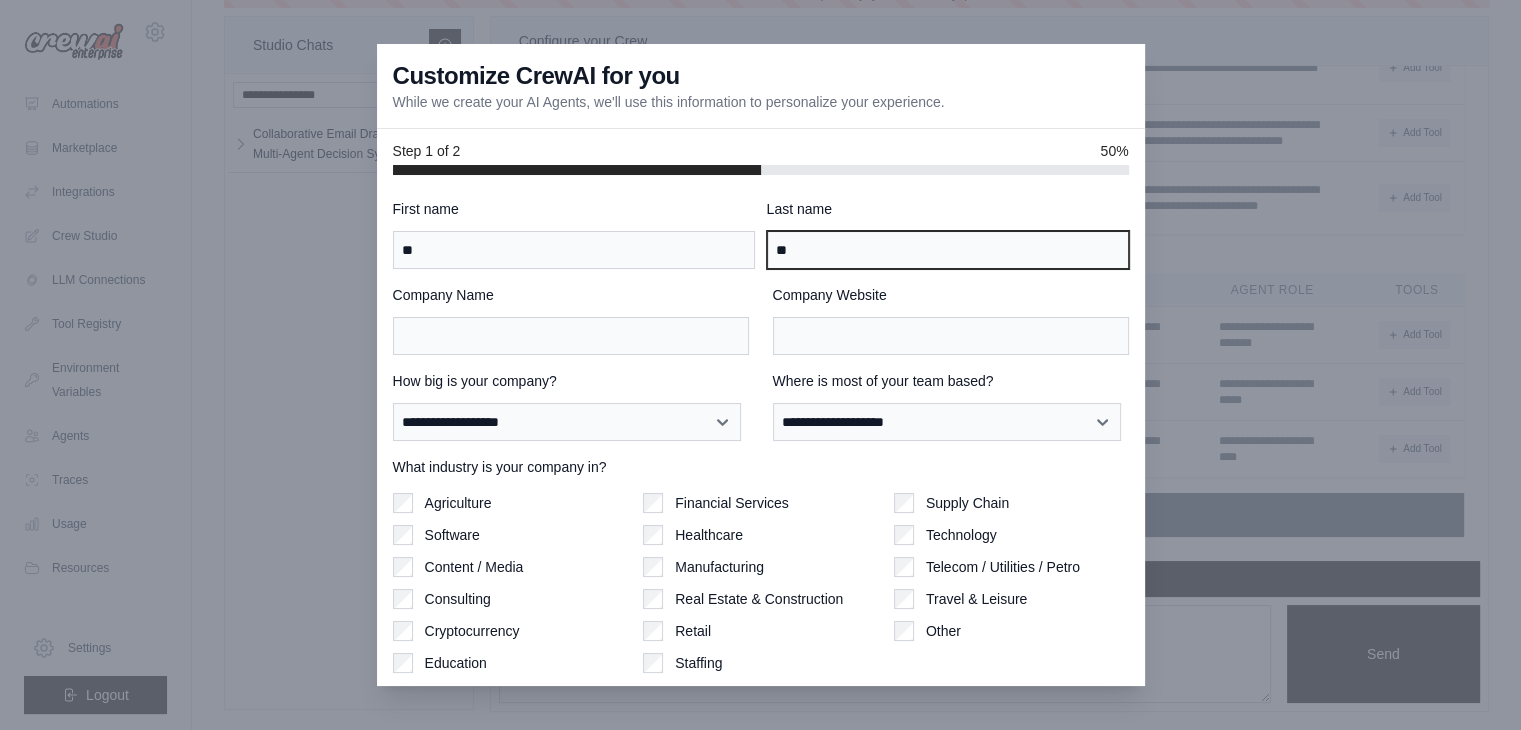 type on "**" 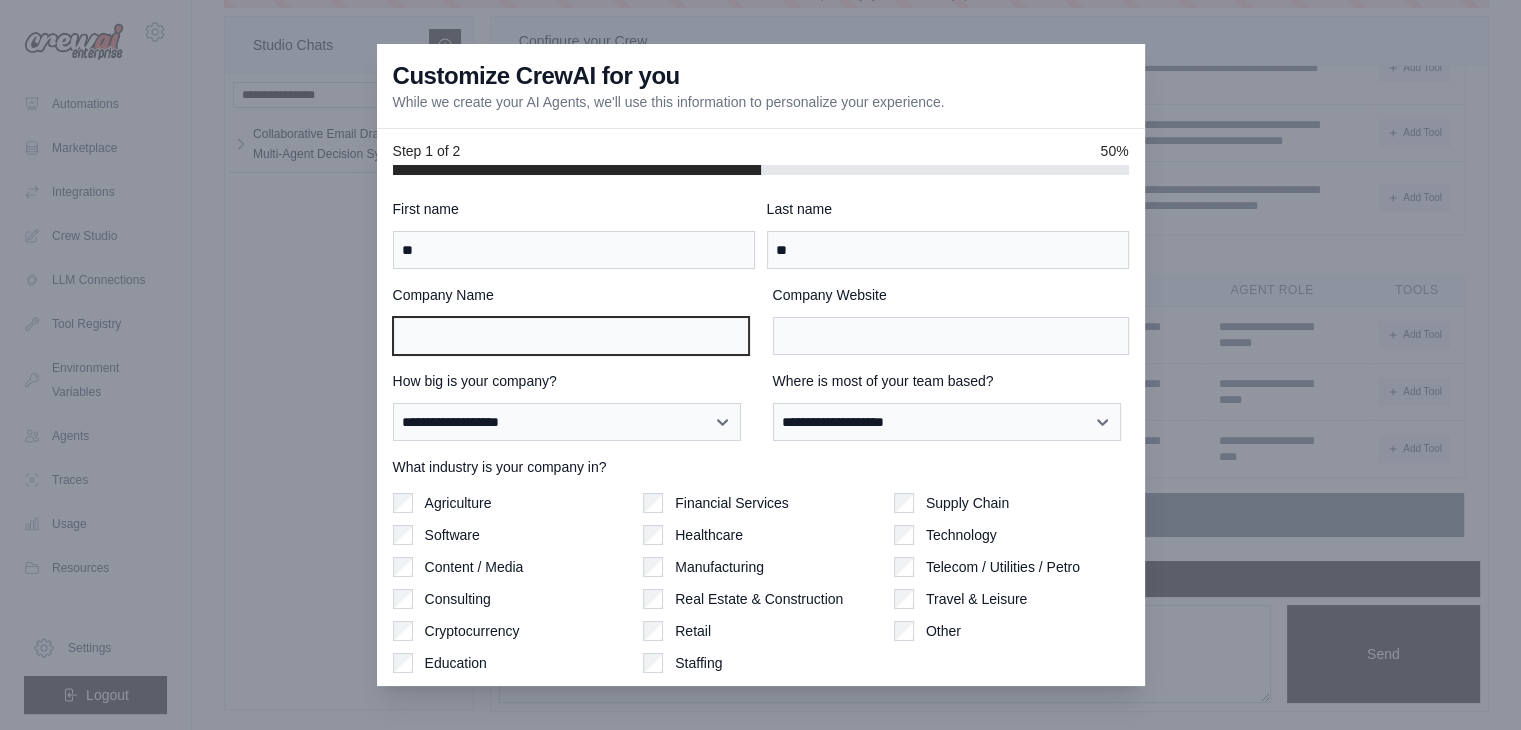 click on "Company Name" at bounding box center [571, 336] 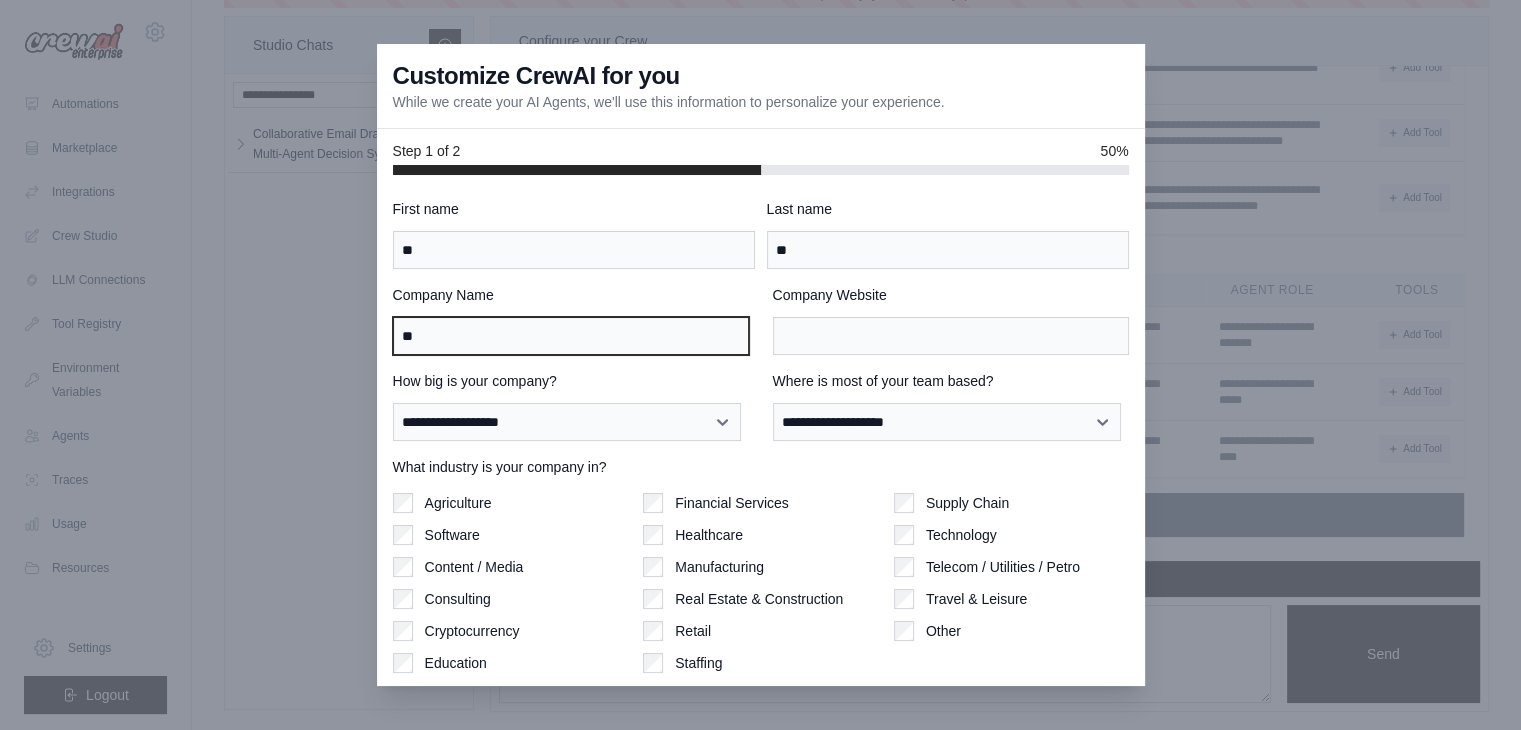 type on "**" 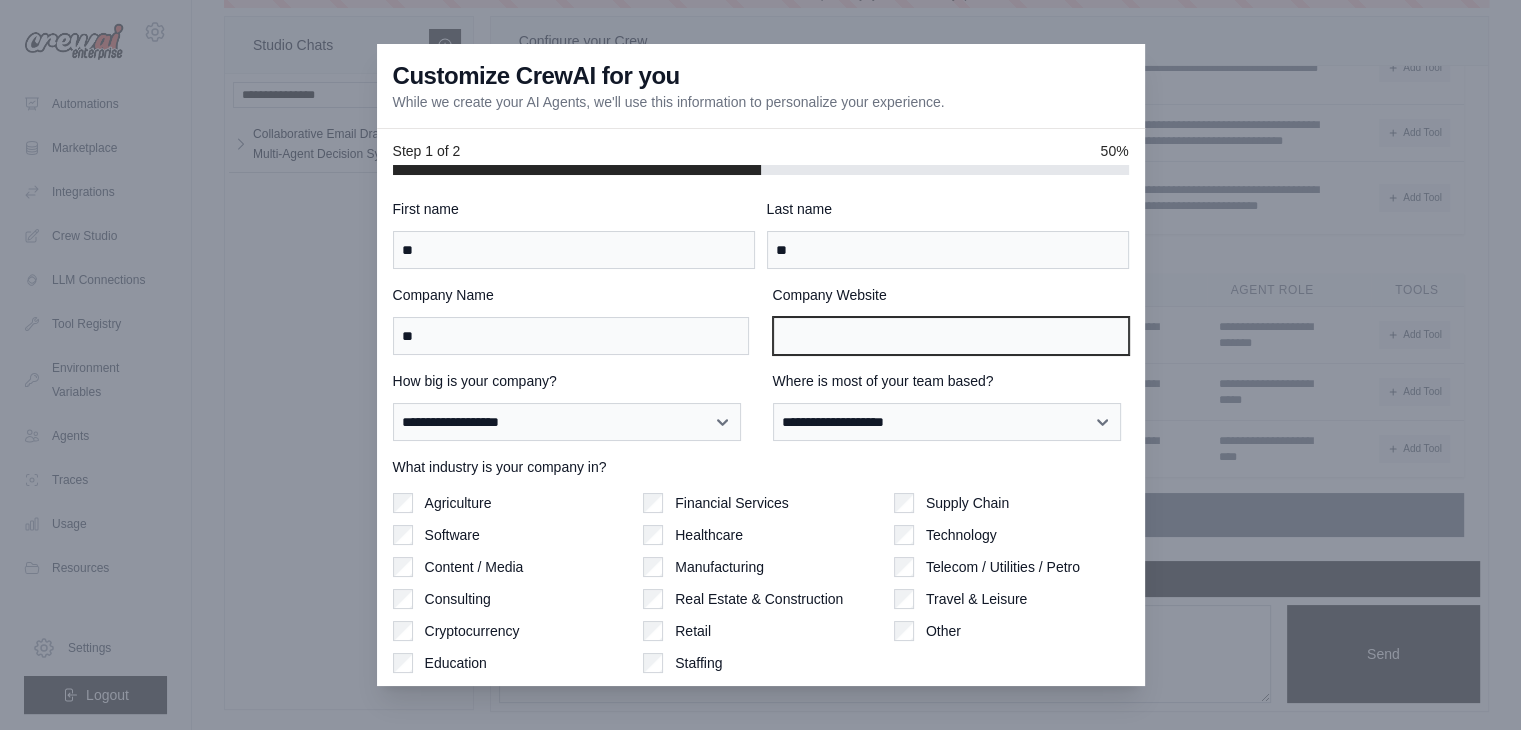 click on "Company Website" at bounding box center [951, 336] 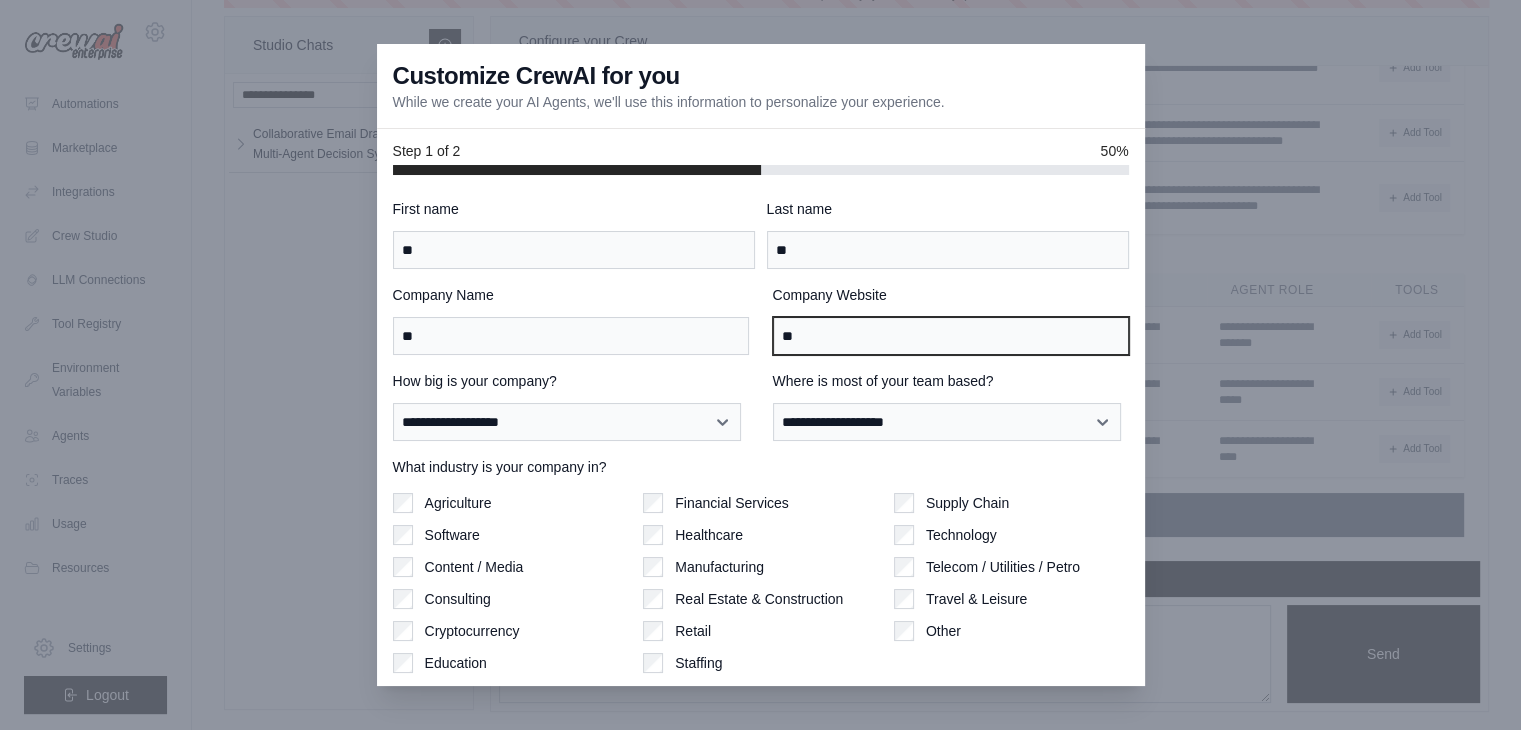 type on "**" 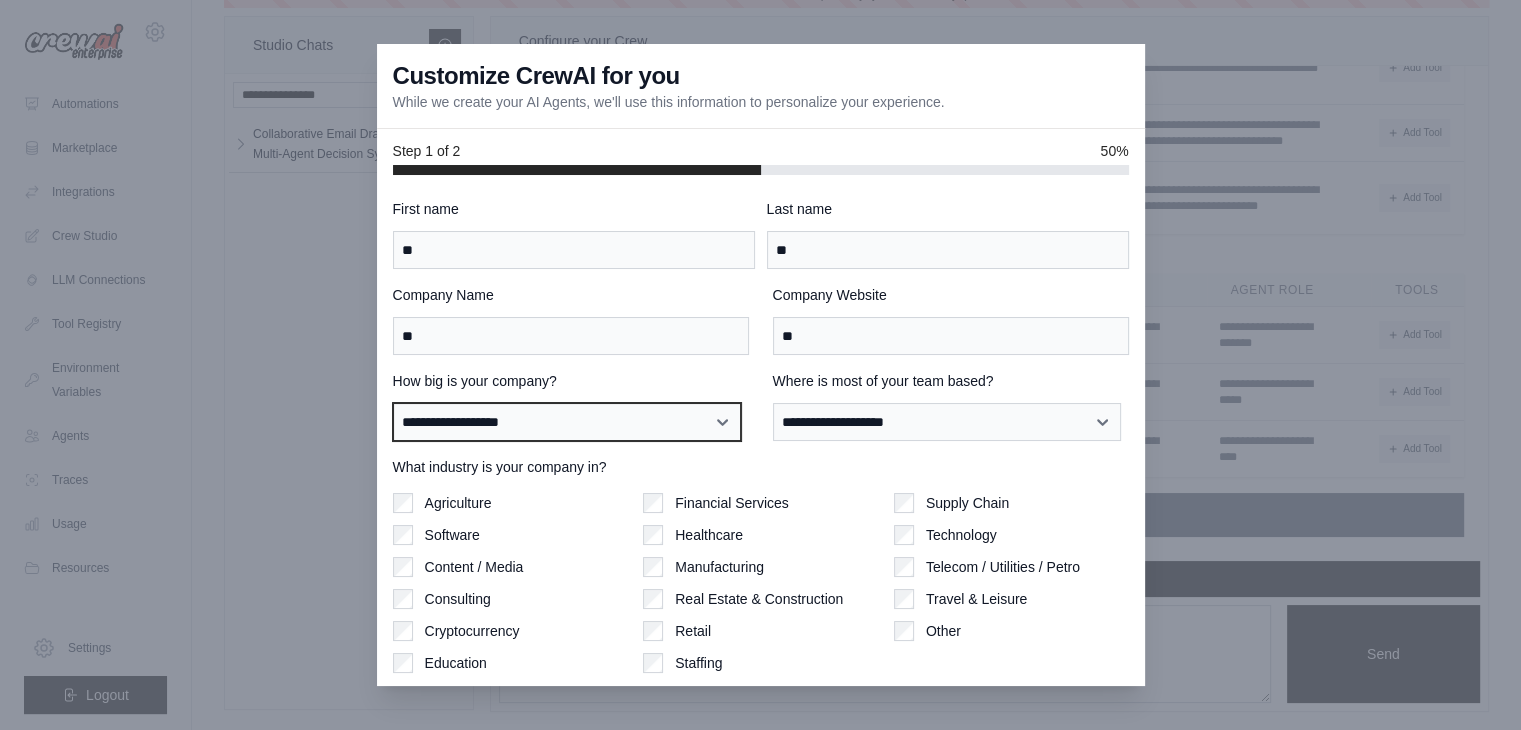 click on "**********" at bounding box center [567, 422] 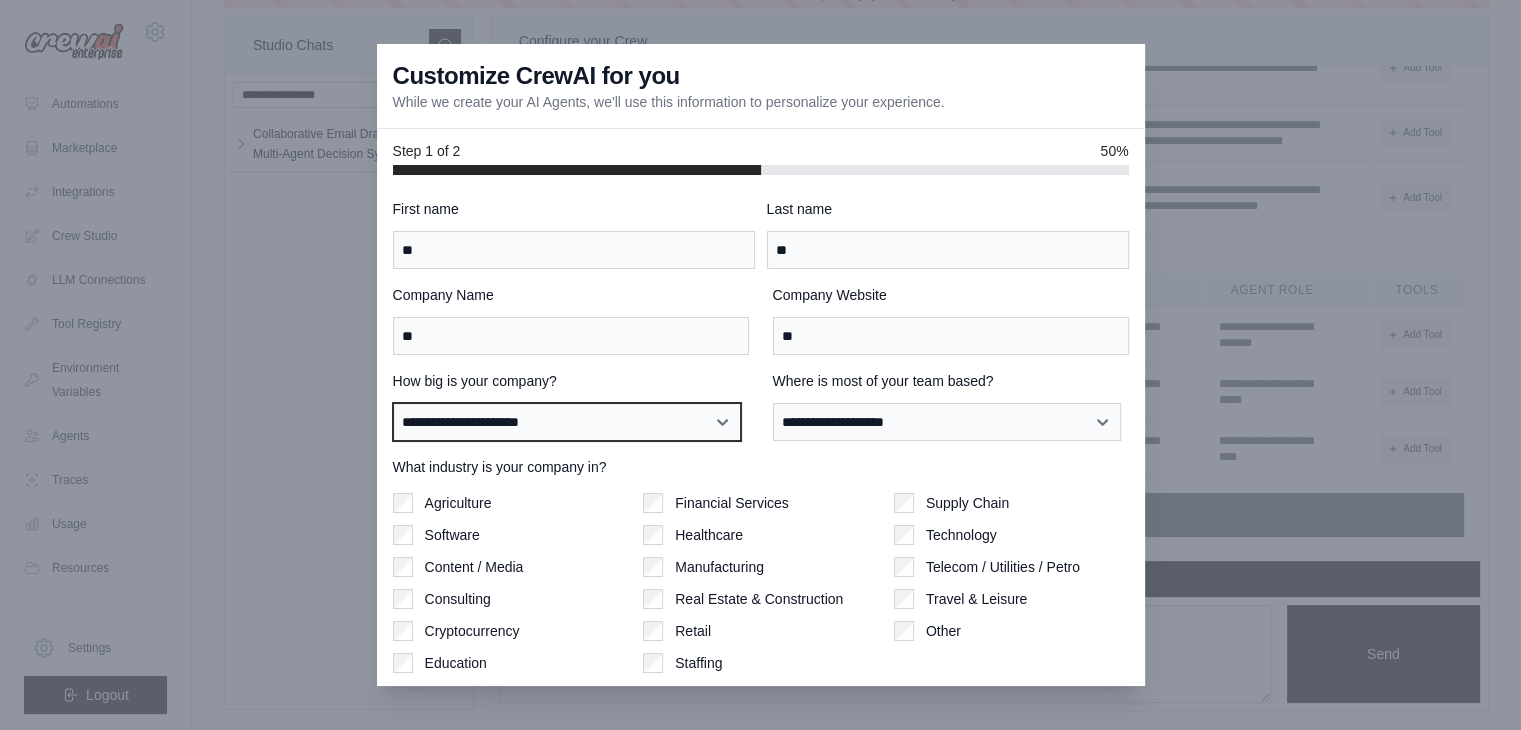 click on "**********" at bounding box center [567, 422] 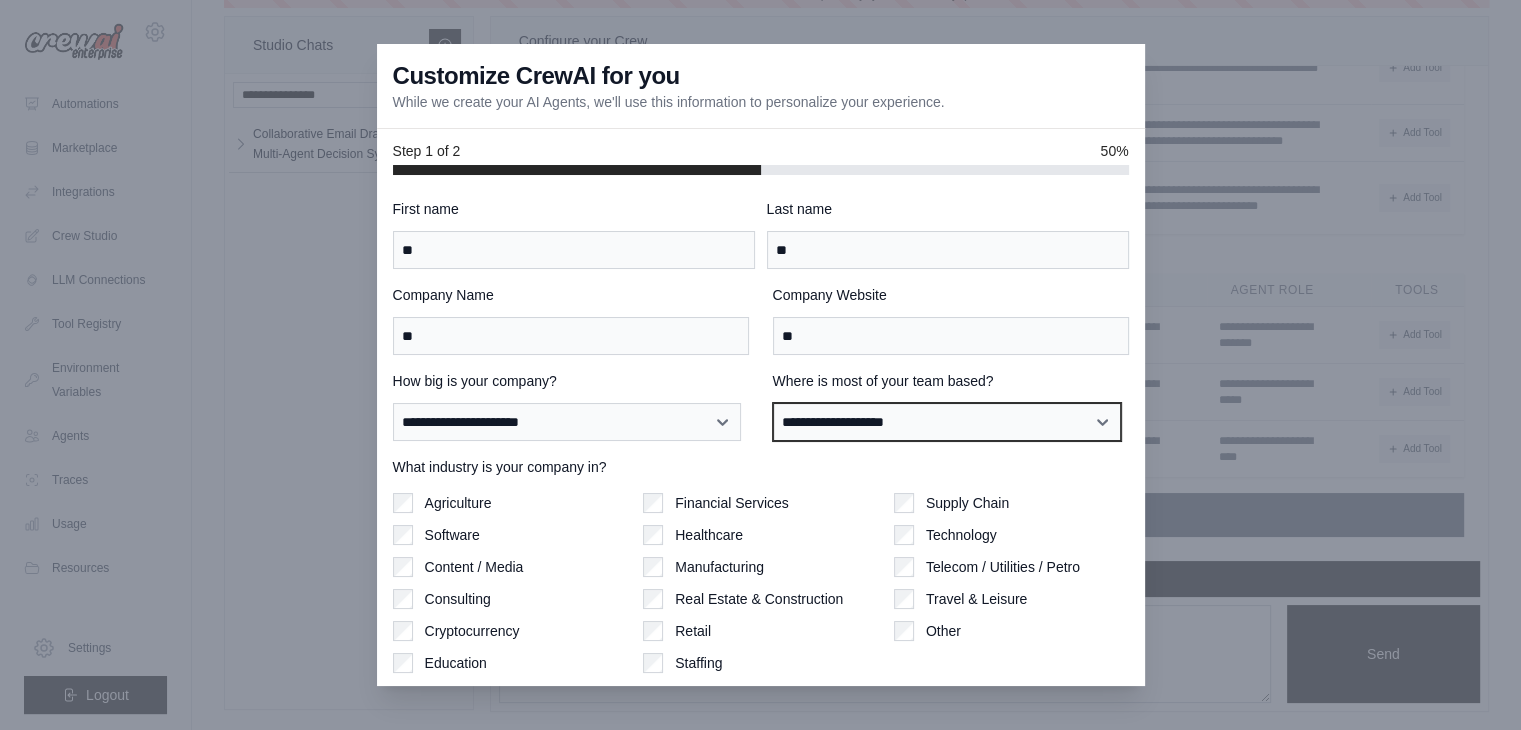 click on "**********" at bounding box center [947, 422] 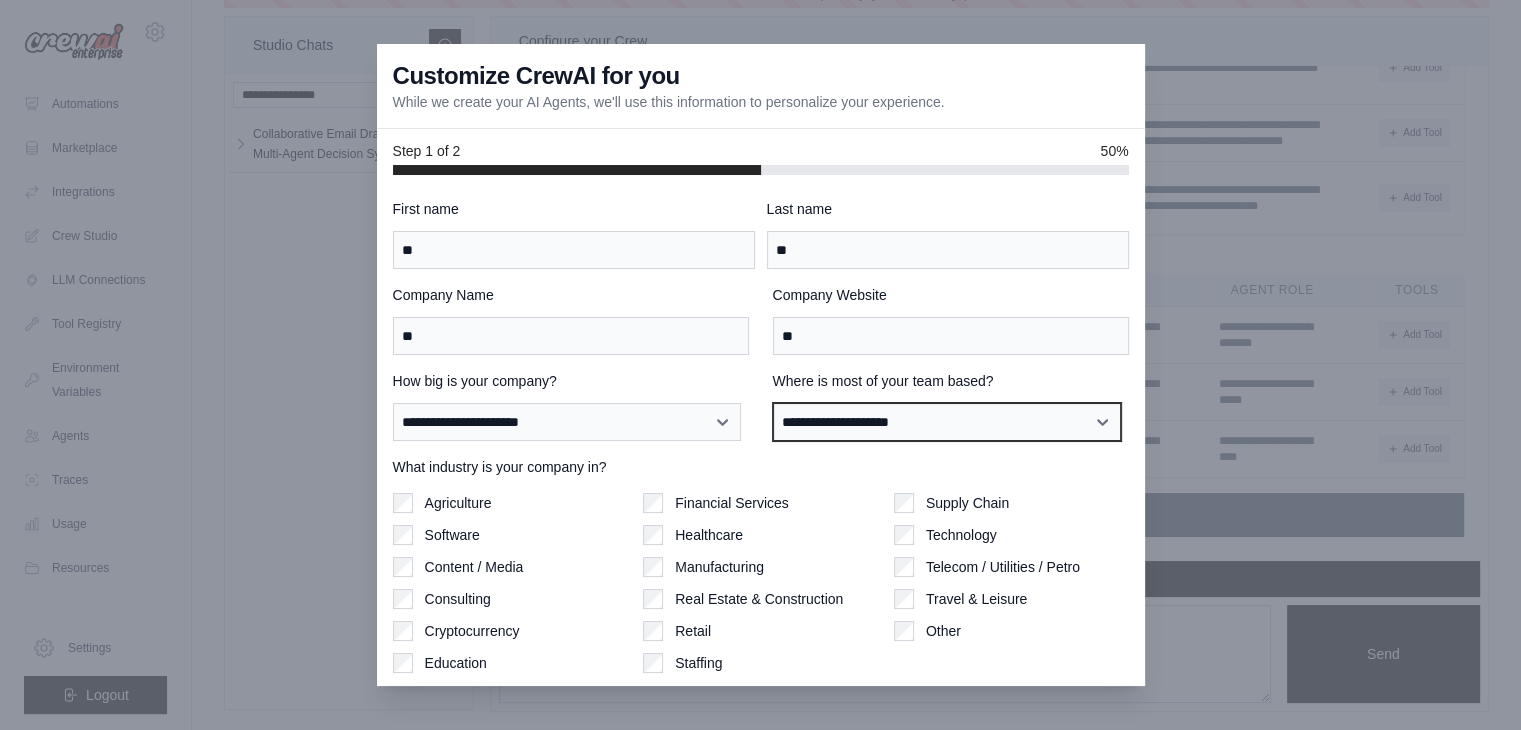click on "**********" at bounding box center [947, 422] 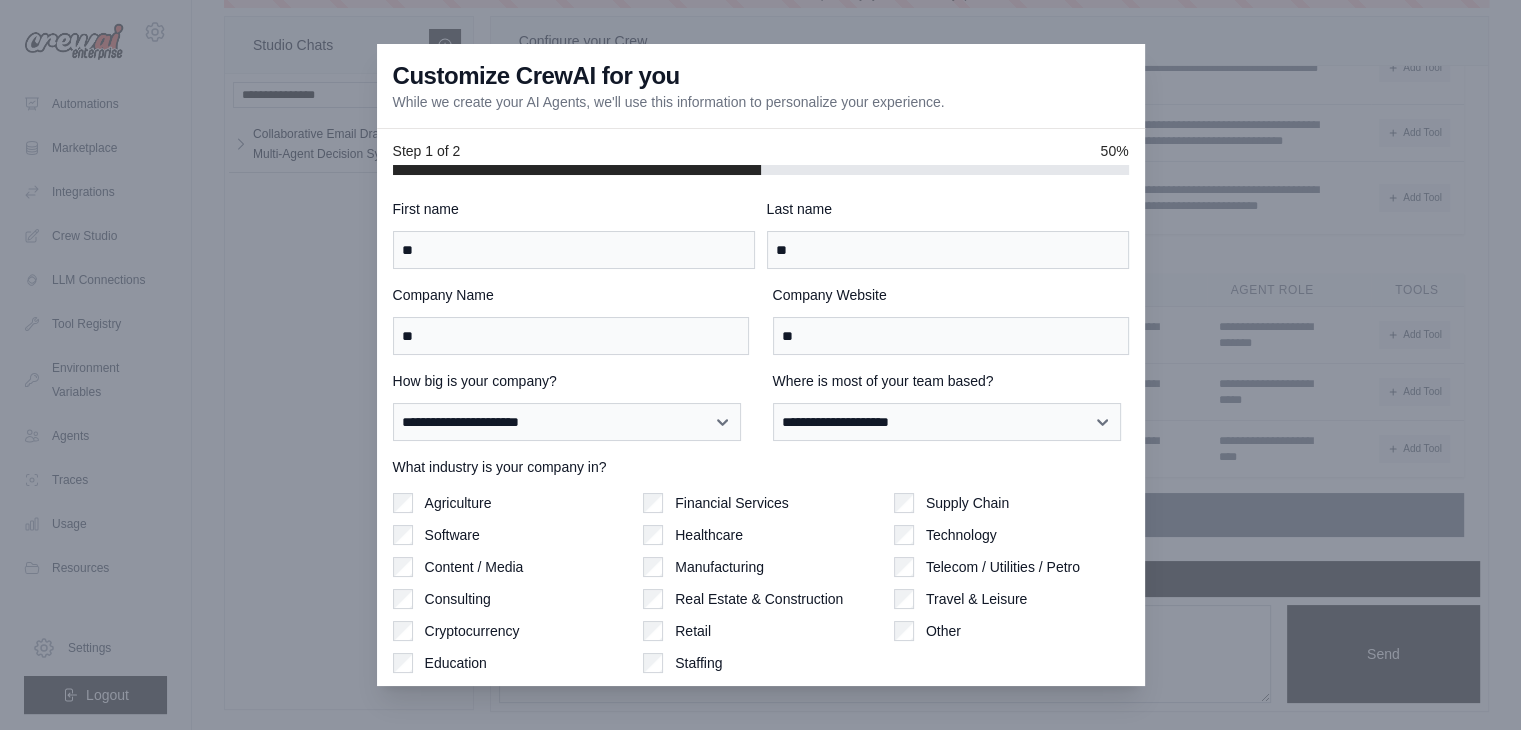 click on "Agriculture" at bounding box center [458, 503] 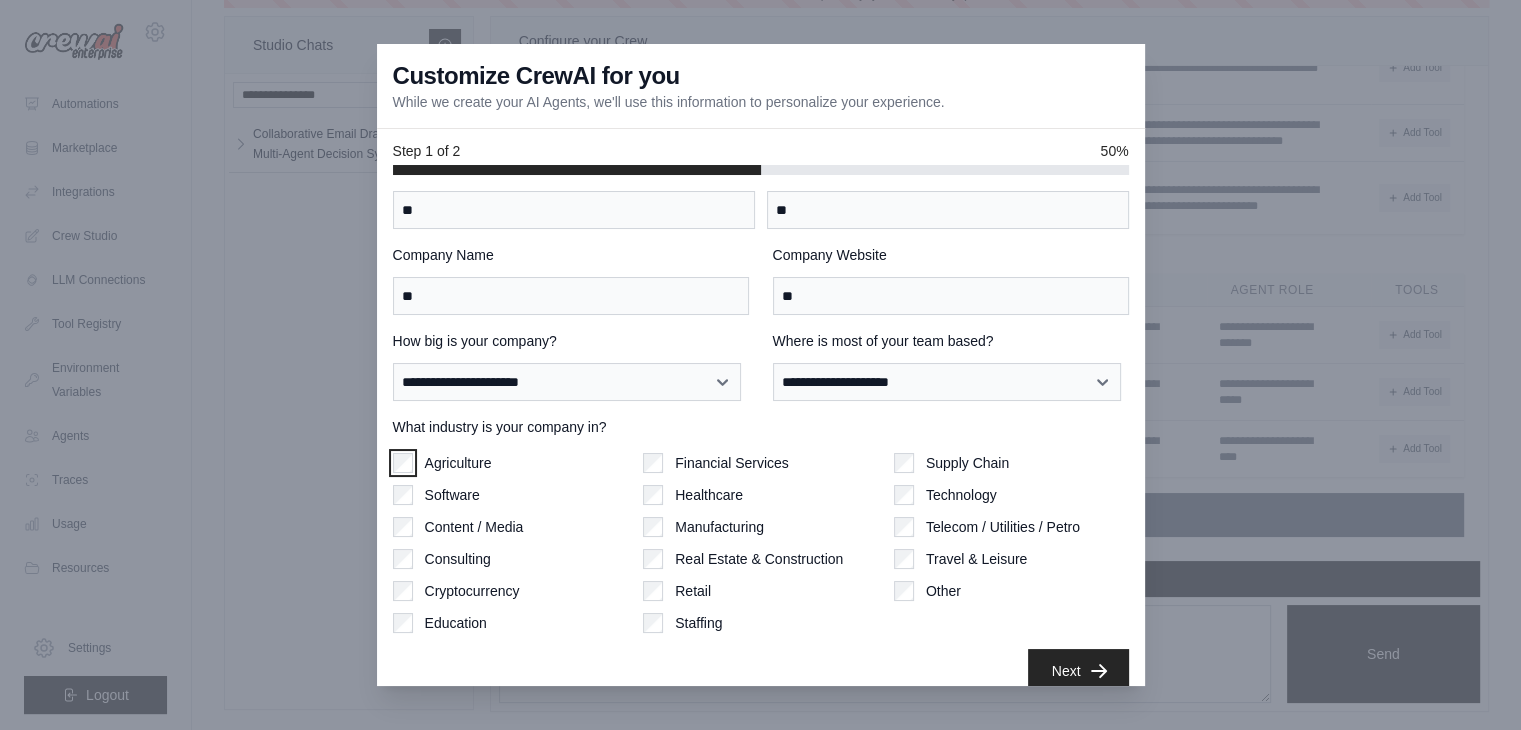 scroll, scrollTop: 62, scrollLeft: 0, axis: vertical 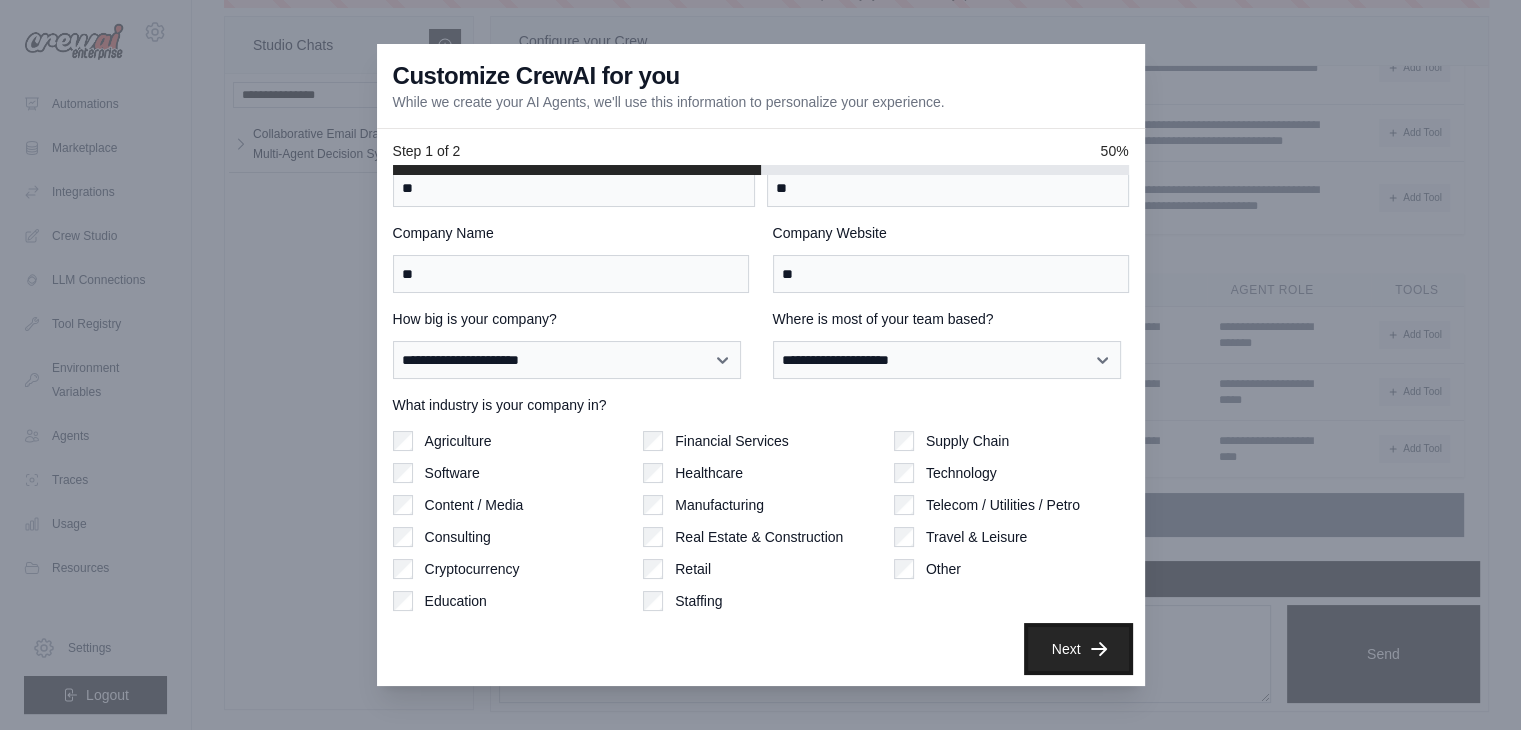 click on "Next" at bounding box center [1078, 649] 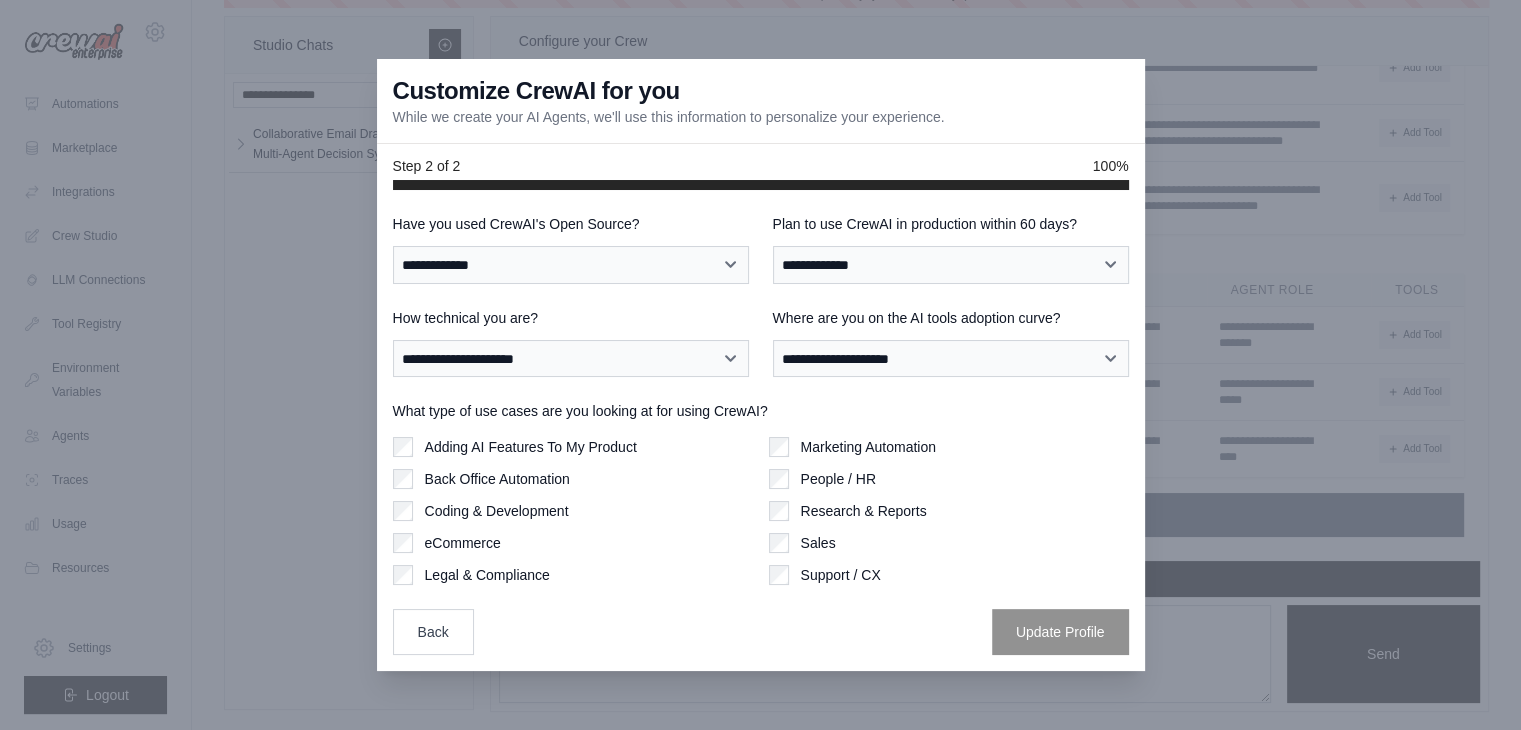scroll, scrollTop: 0, scrollLeft: 0, axis: both 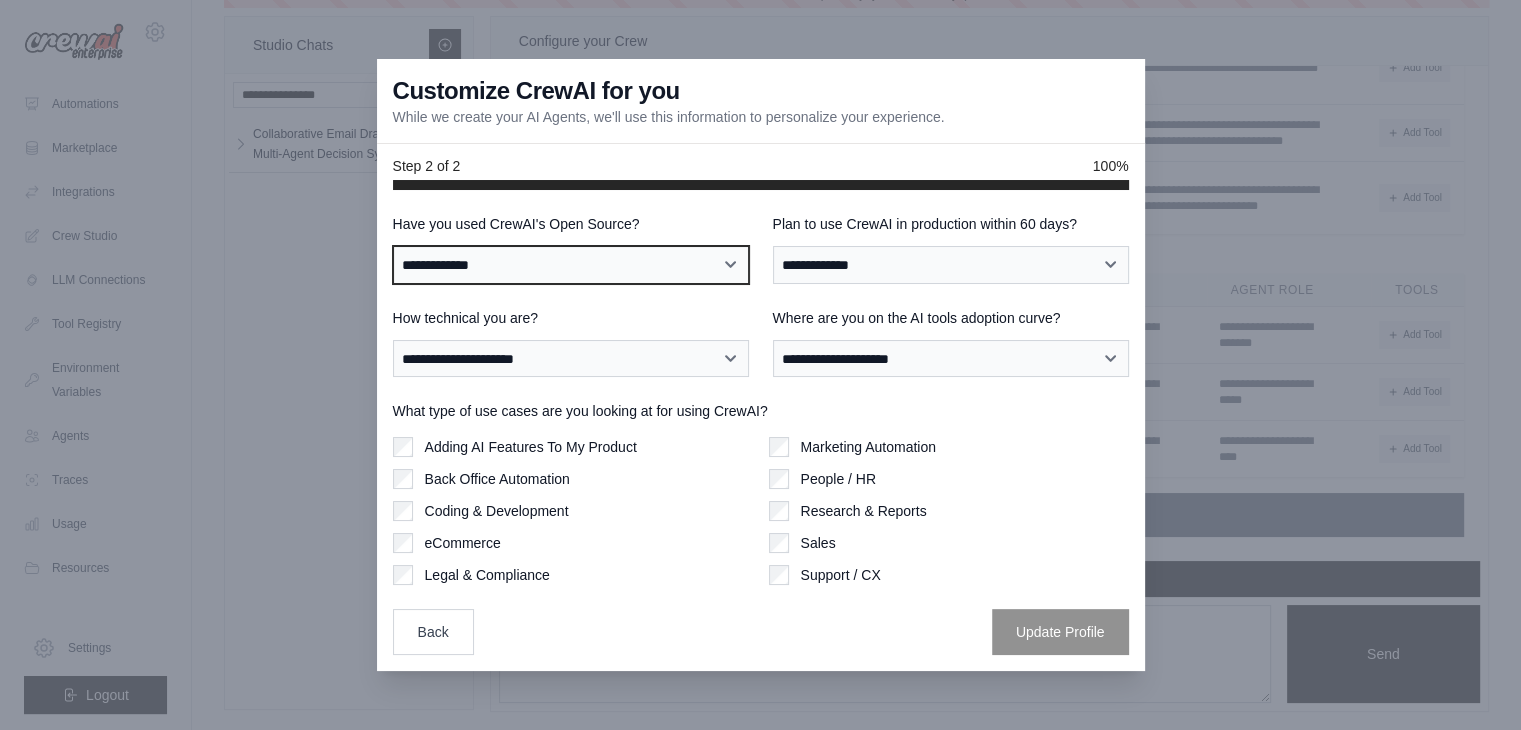 click on "**********" at bounding box center [571, 265] 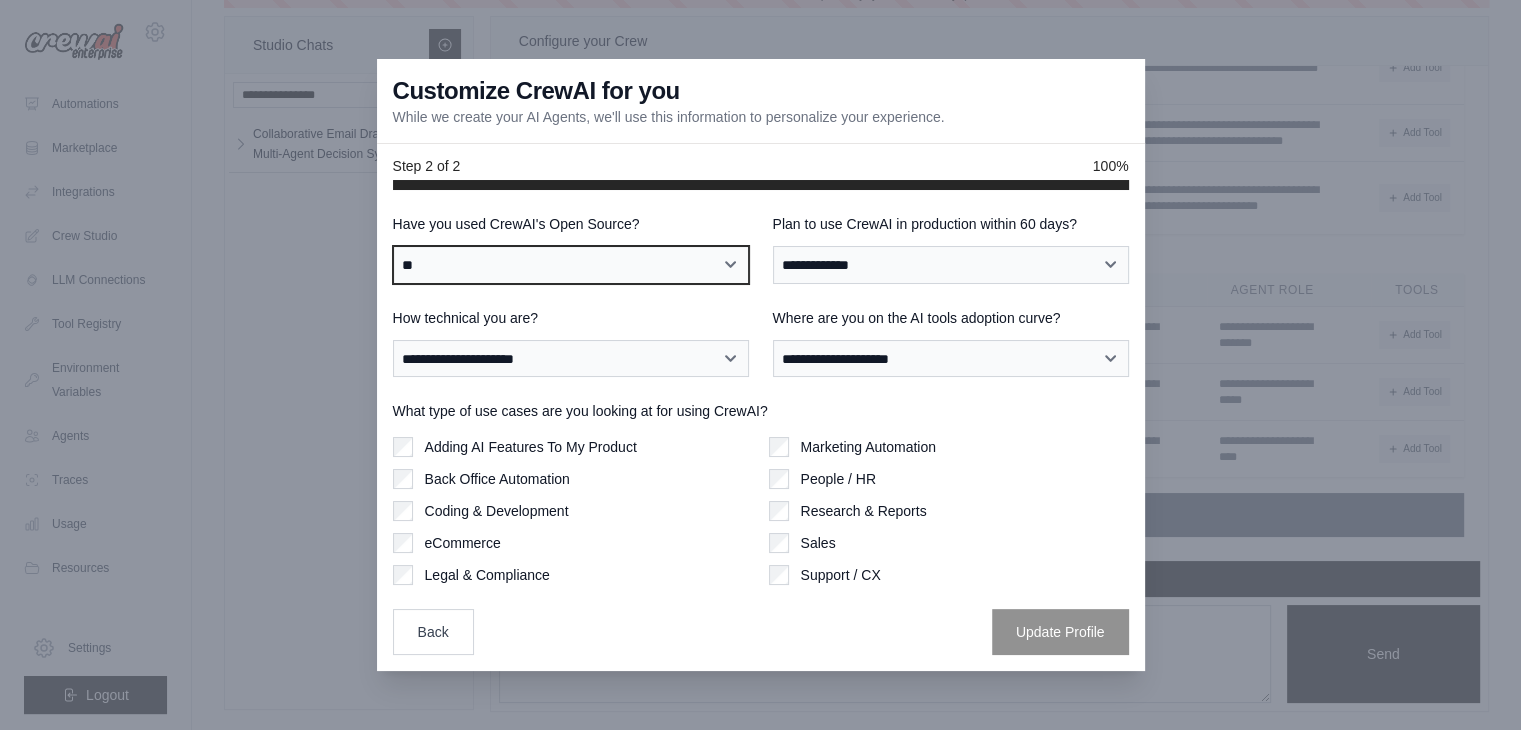 click on "**********" at bounding box center [571, 265] 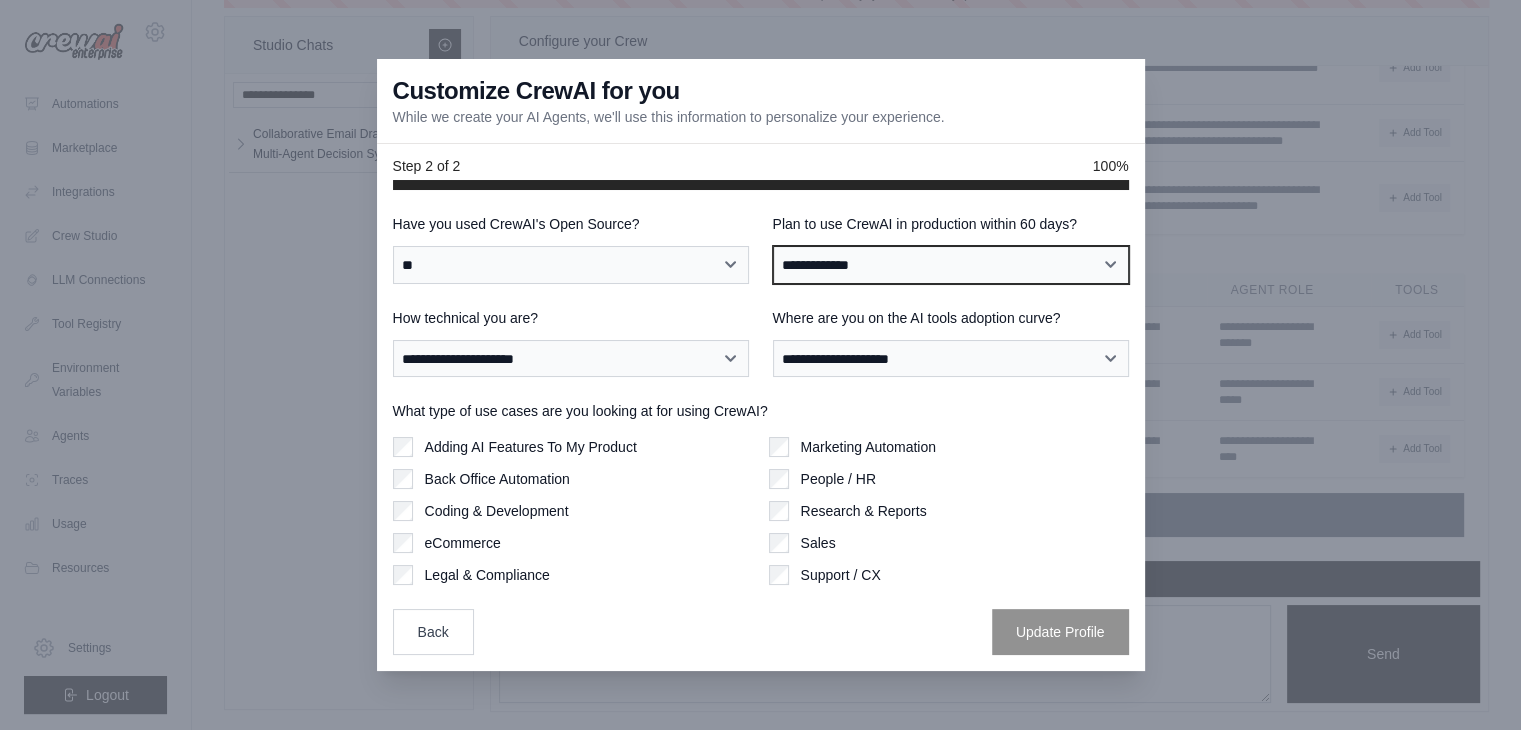click on "**********" at bounding box center (951, 265) 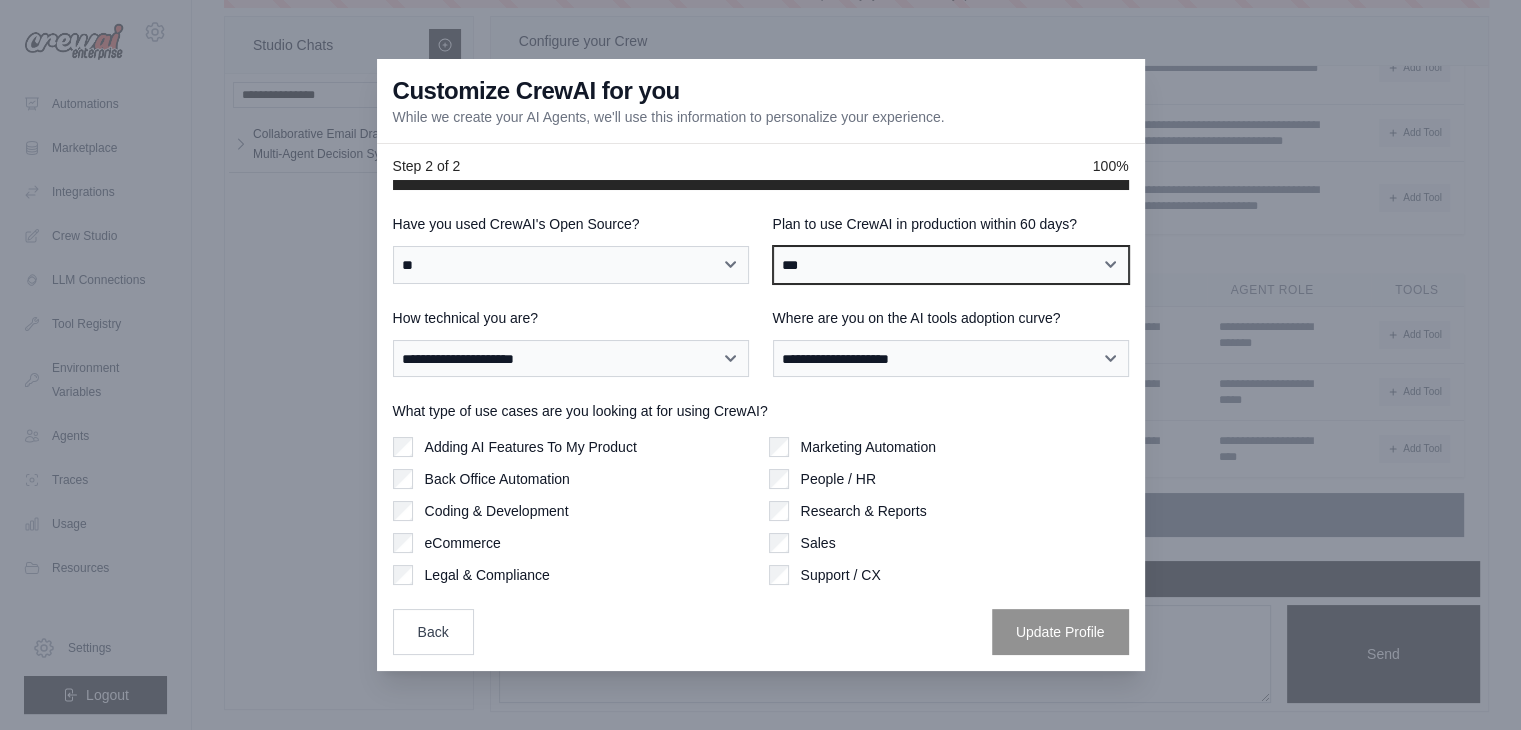 click on "**********" at bounding box center (951, 265) 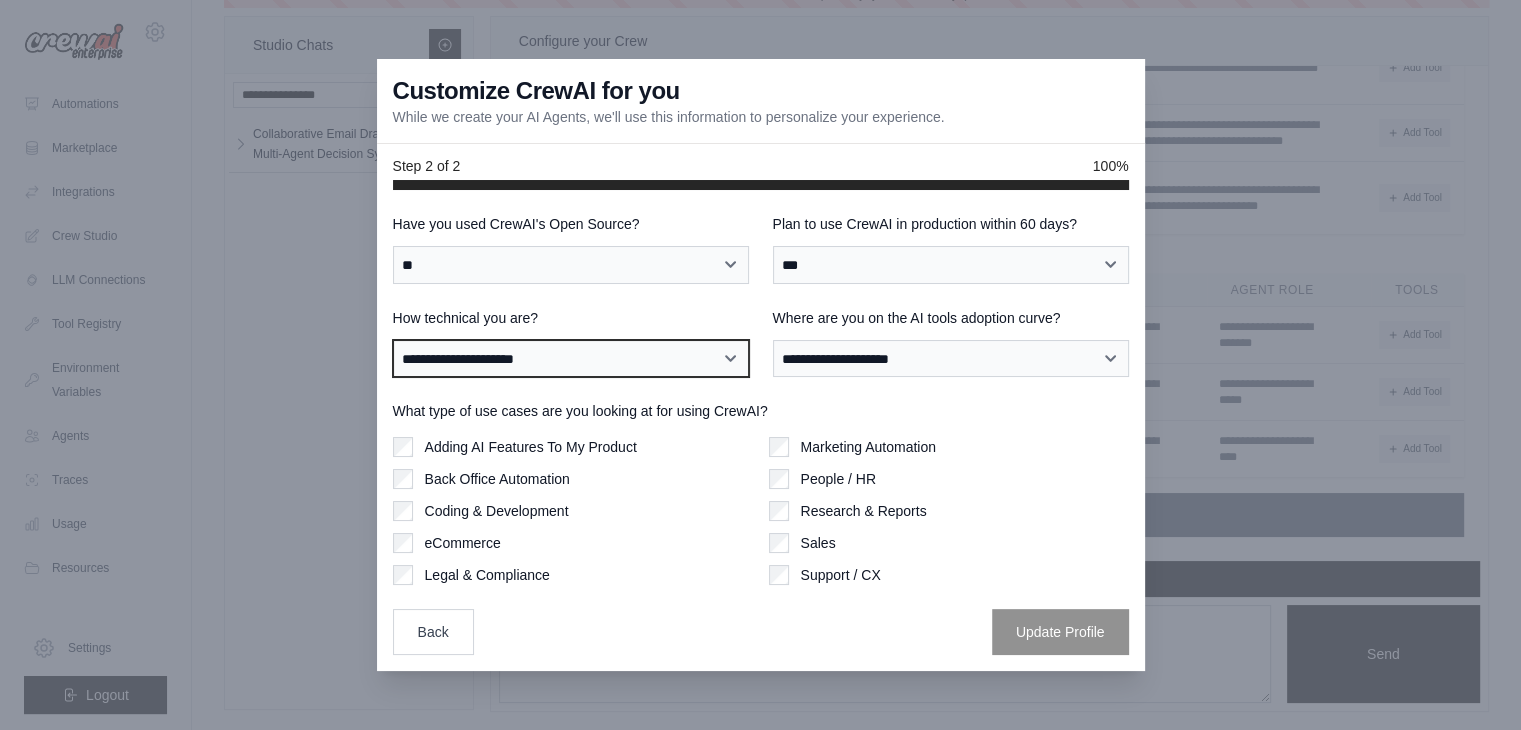 click on "**********" at bounding box center (571, 359) 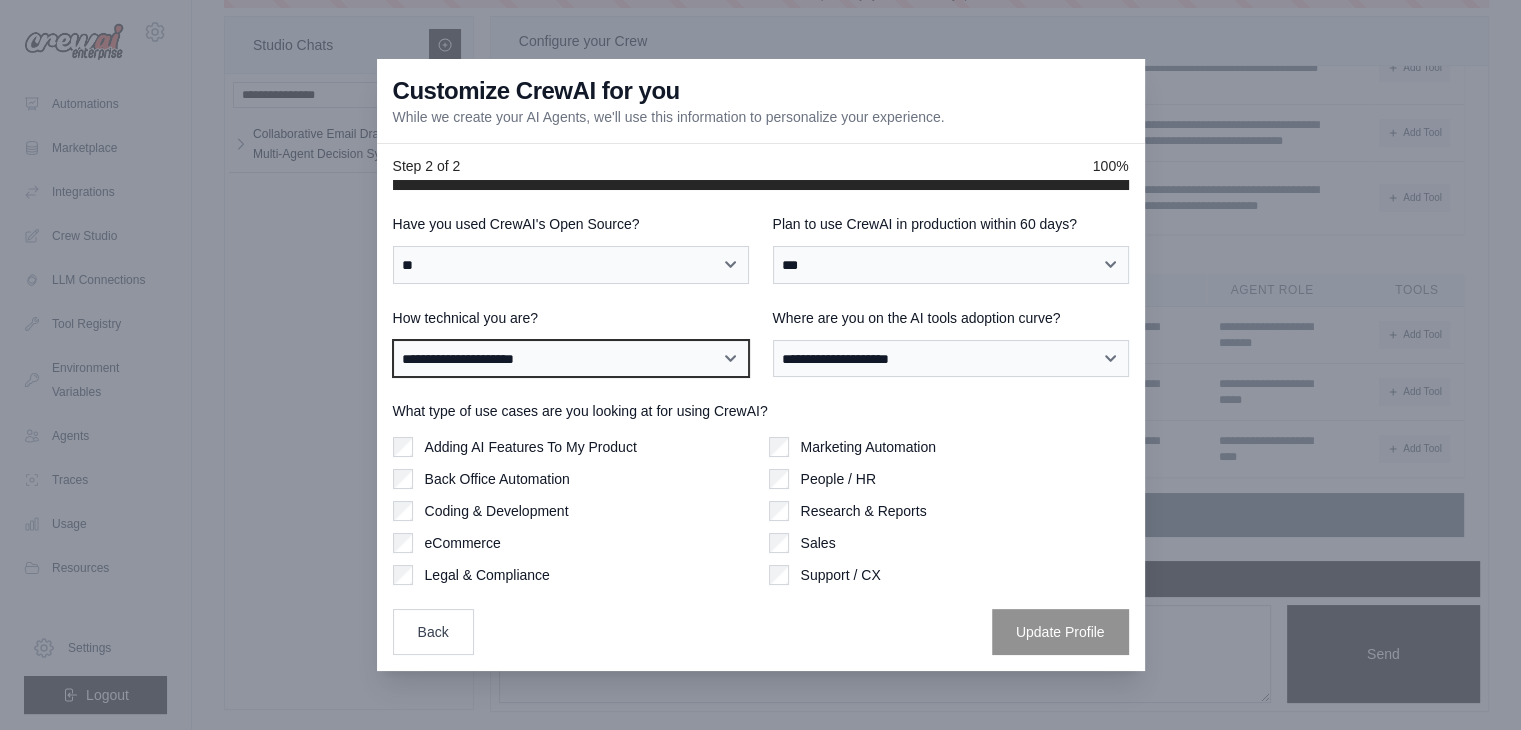 select on "**********" 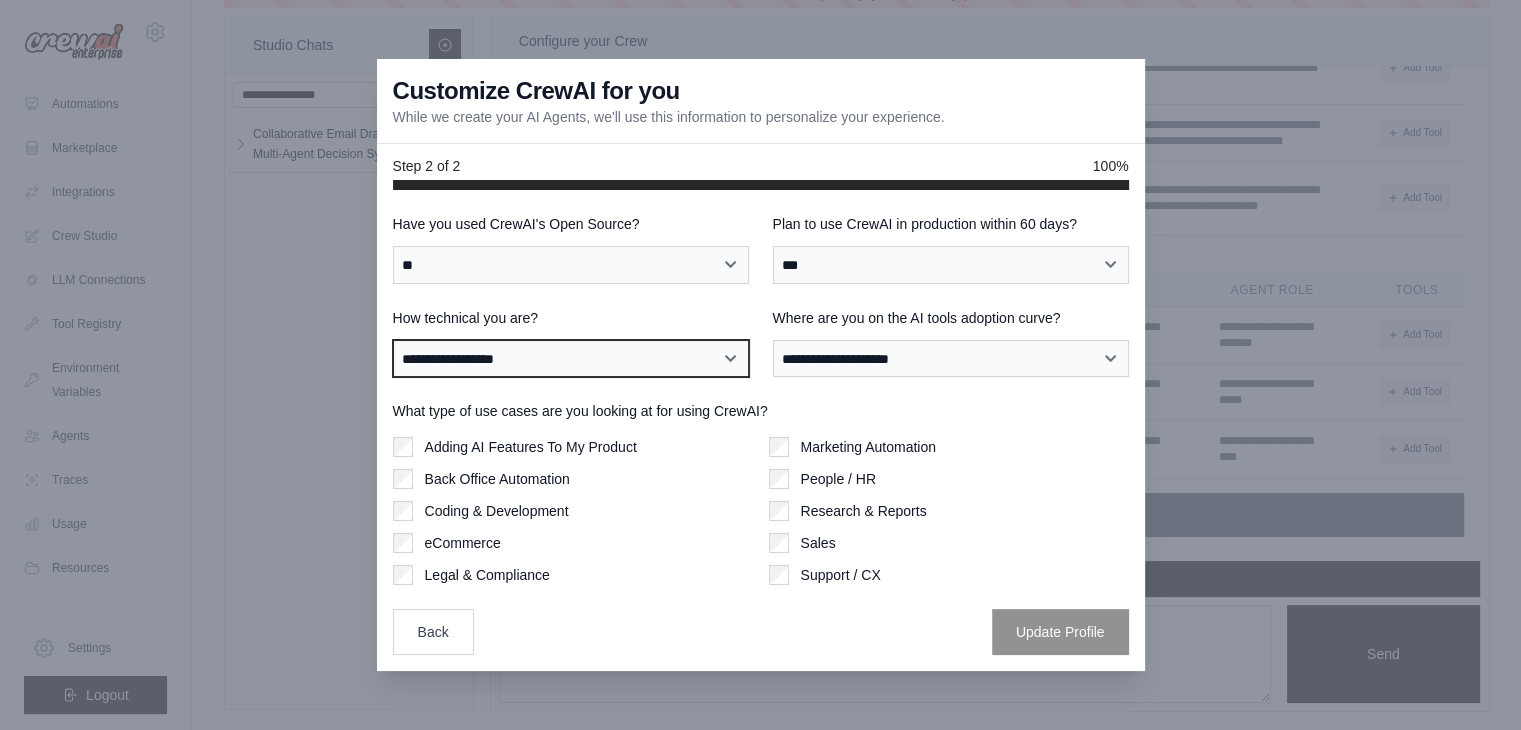 click on "**********" at bounding box center [571, 359] 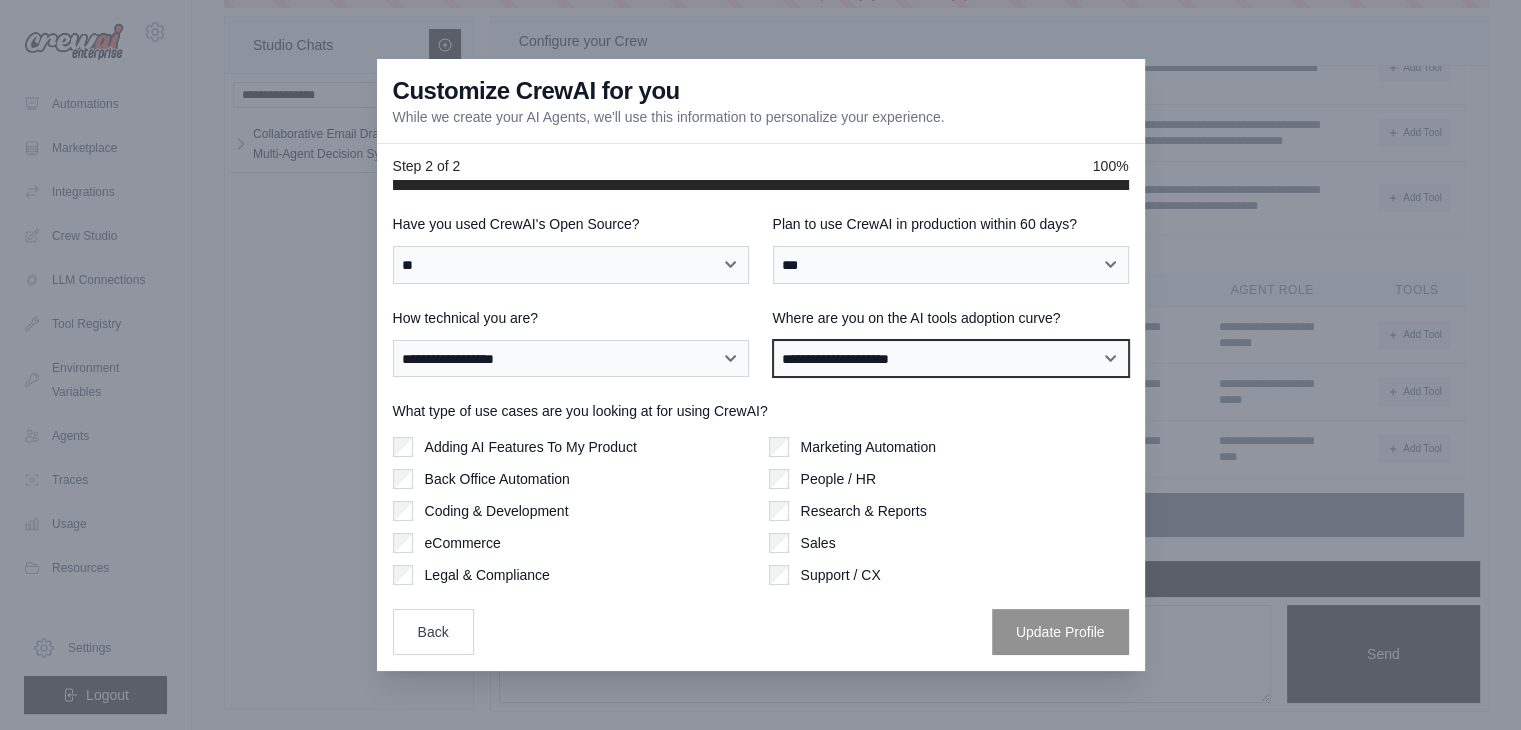 click on "**********" at bounding box center [951, 359] 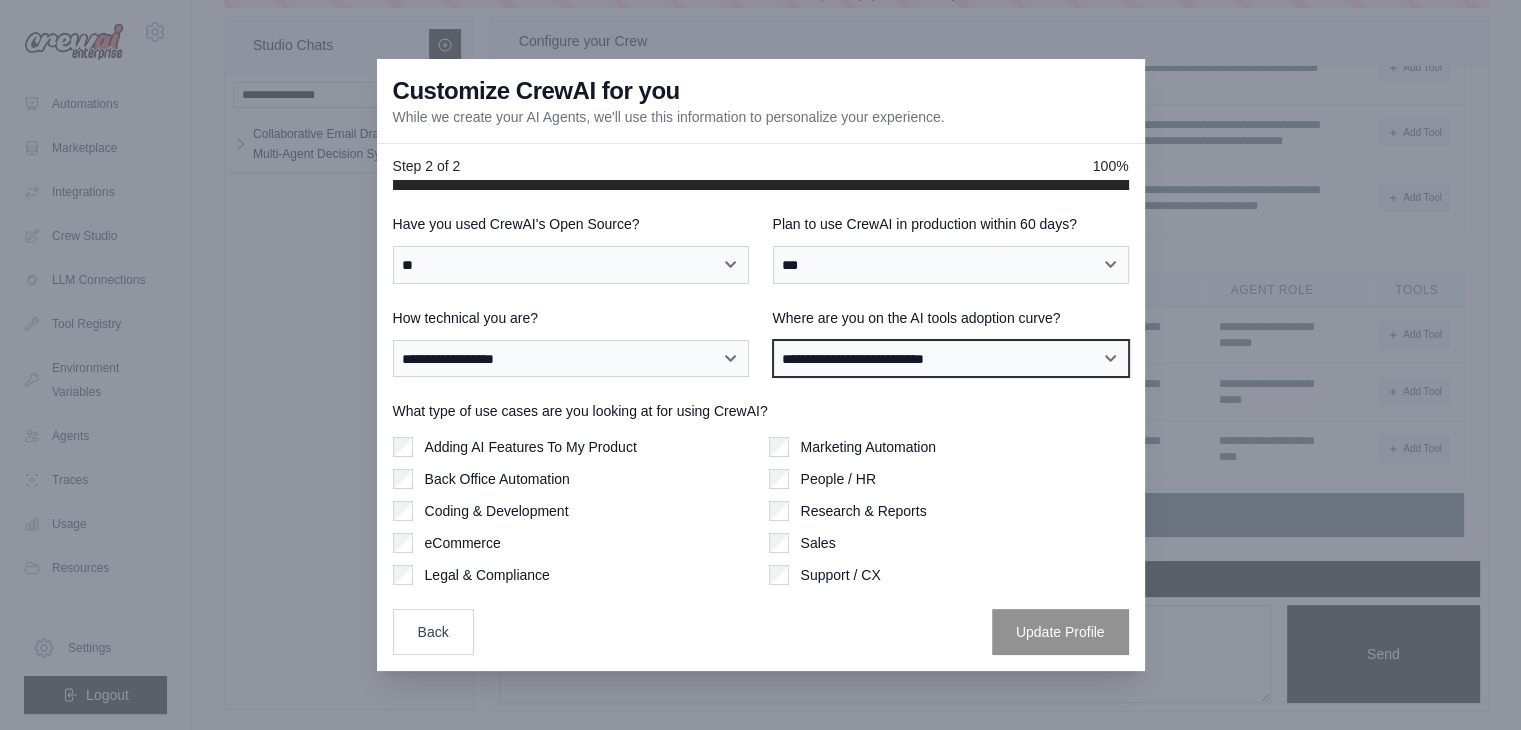 click on "**********" at bounding box center (951, 359) 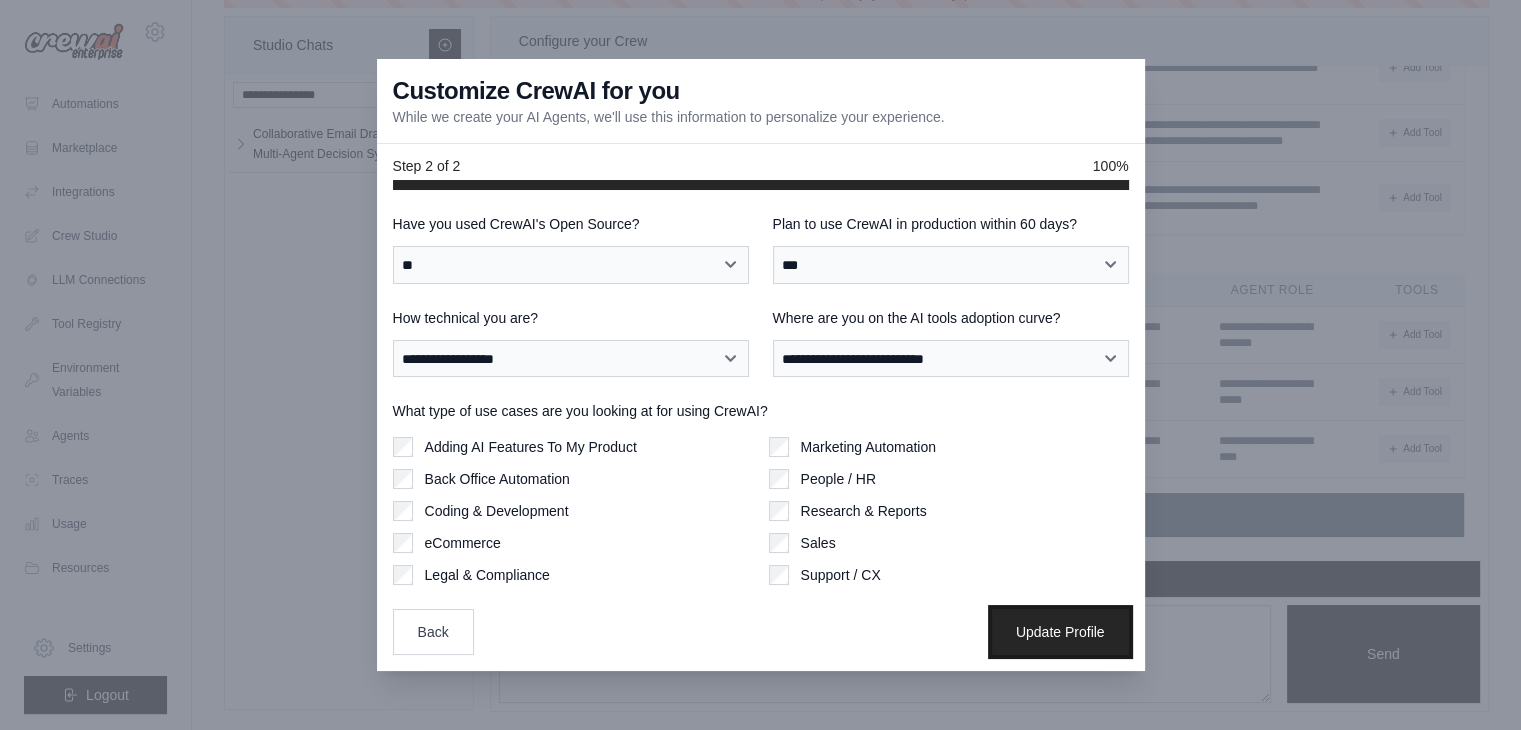 click on "Update Profile" at bounding box center (1060, 632) 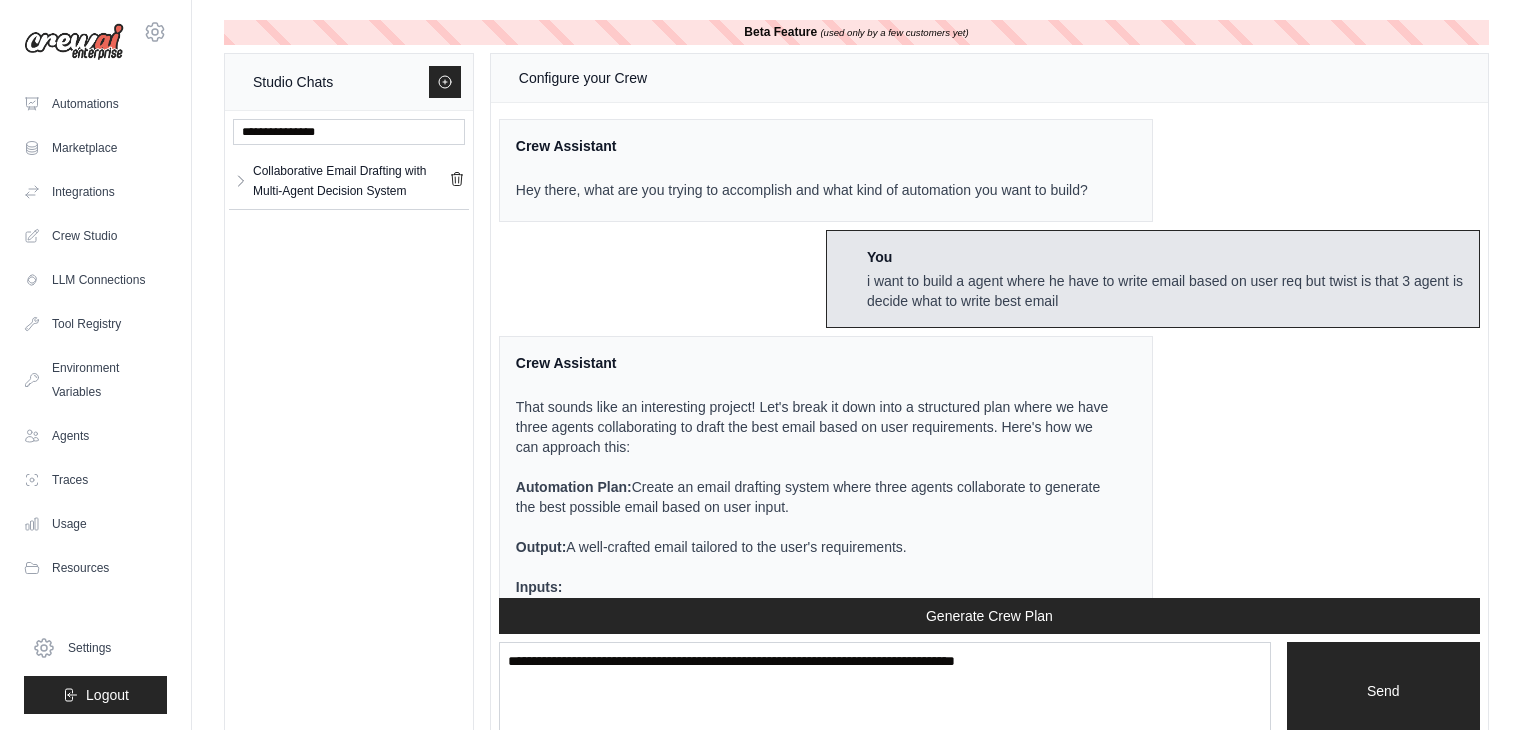 scroll, scrollTop: 37, scrollLeft: 0, axis: vertical 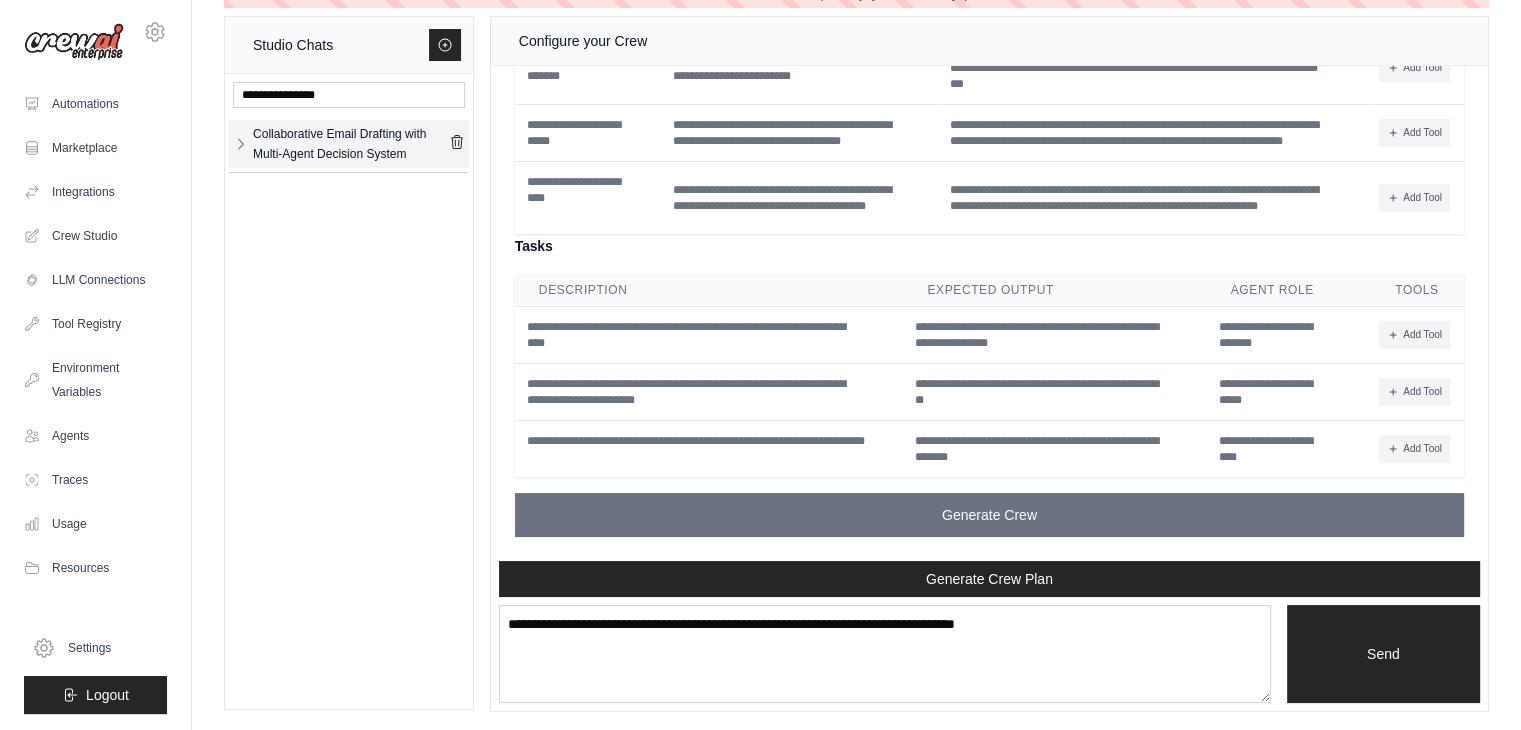 click on "Collaborative Email Drafting with Multi-Agent Decision System" at bounding box center [349, 144] 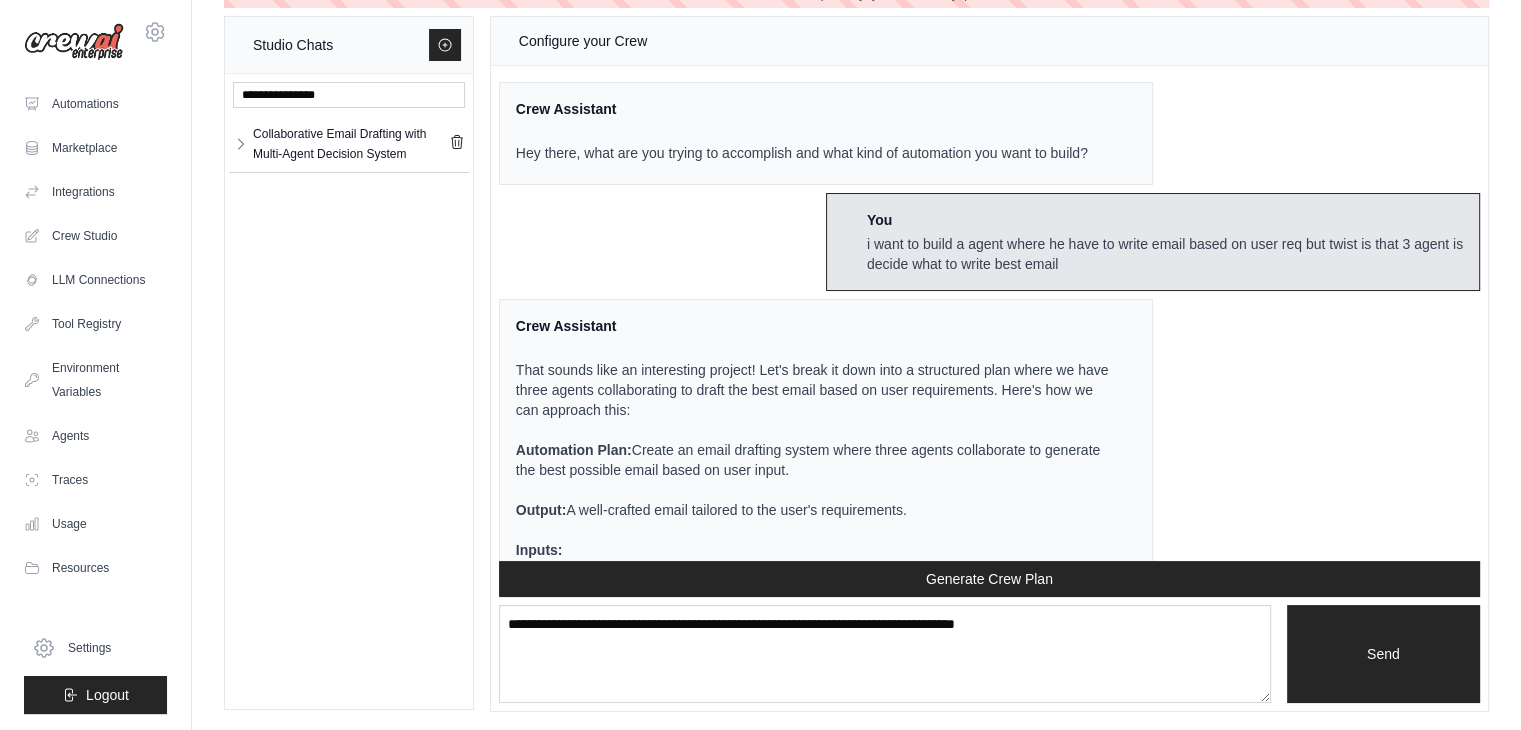 scroll, scrollTop: 0, scrollLeft: 0, axis: both 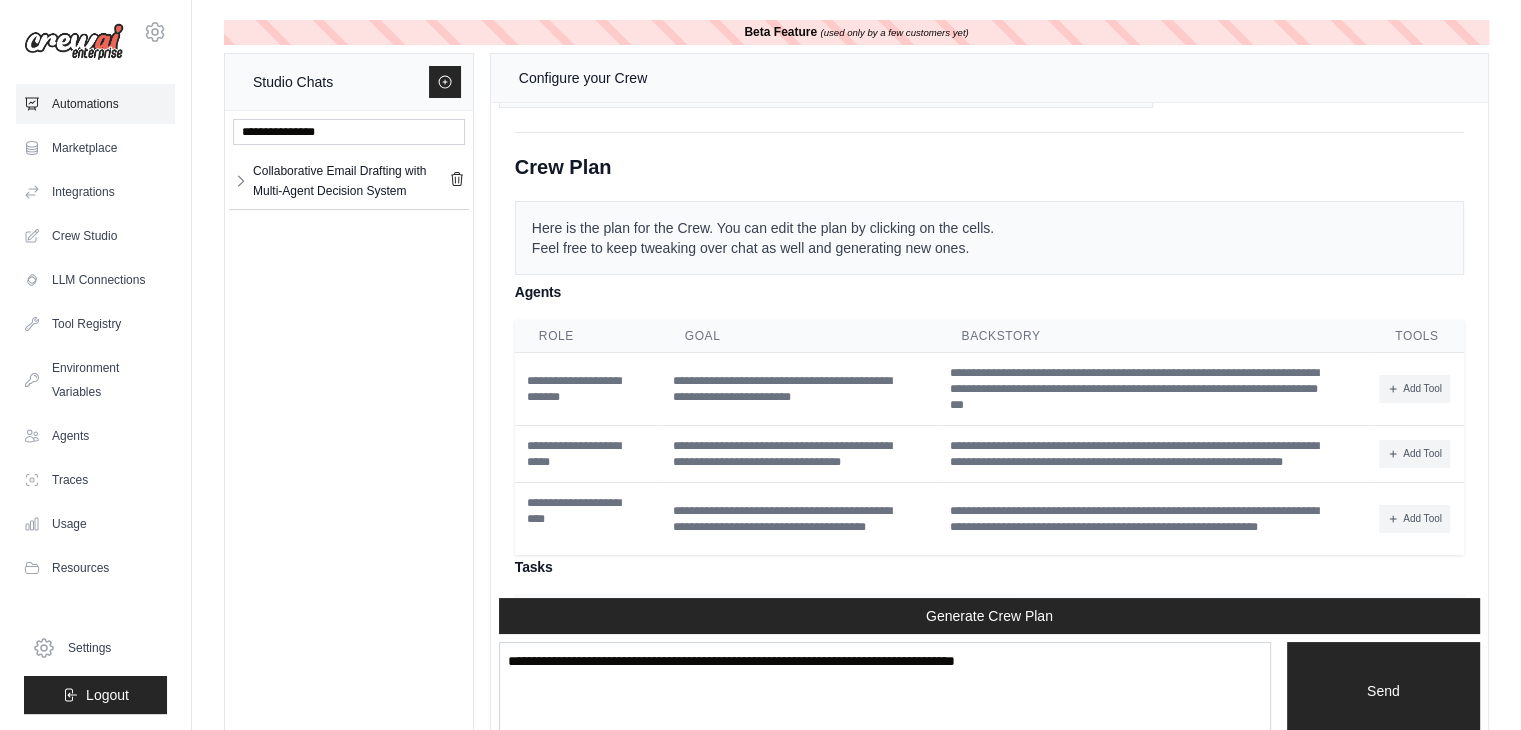 click on "Automations" at bounding box center (95, 104) 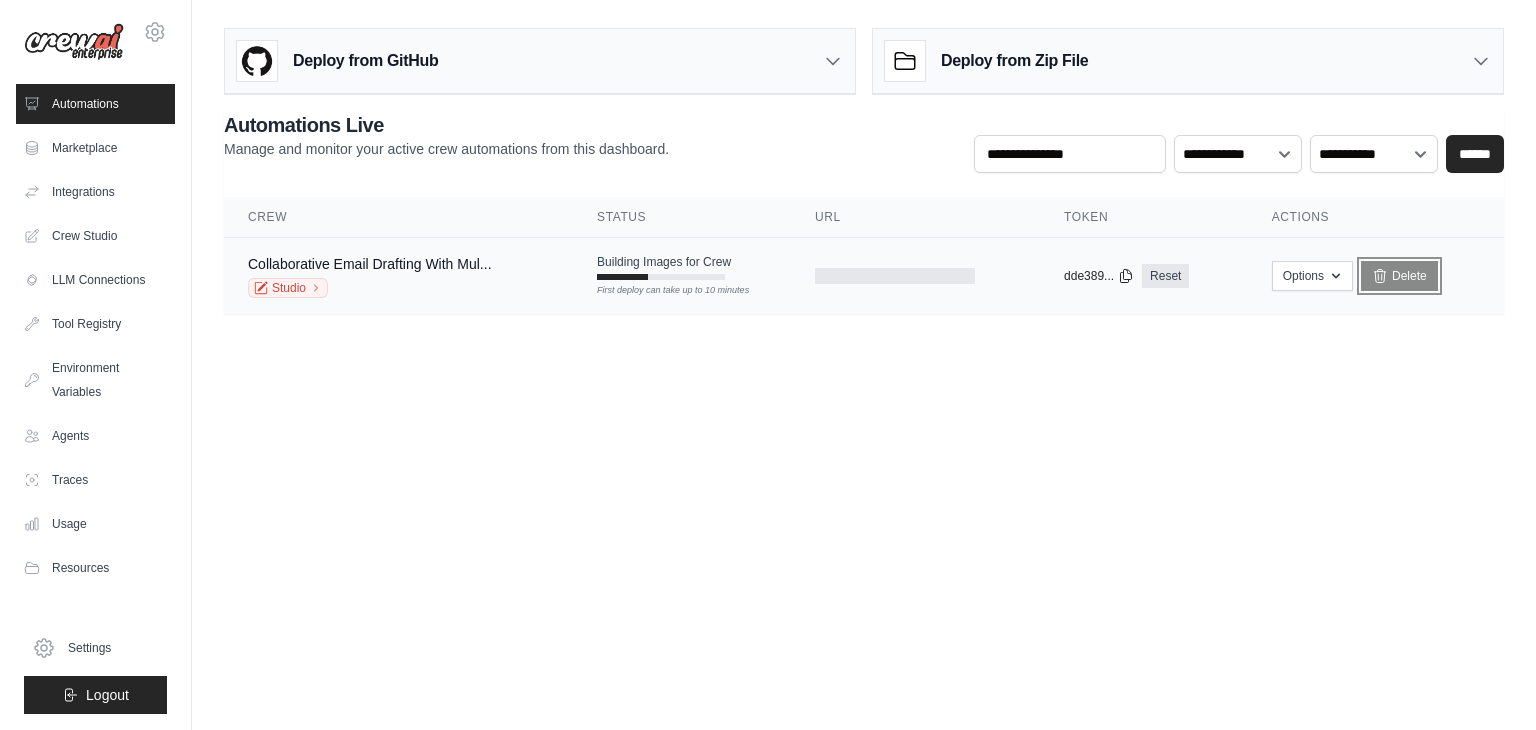 click 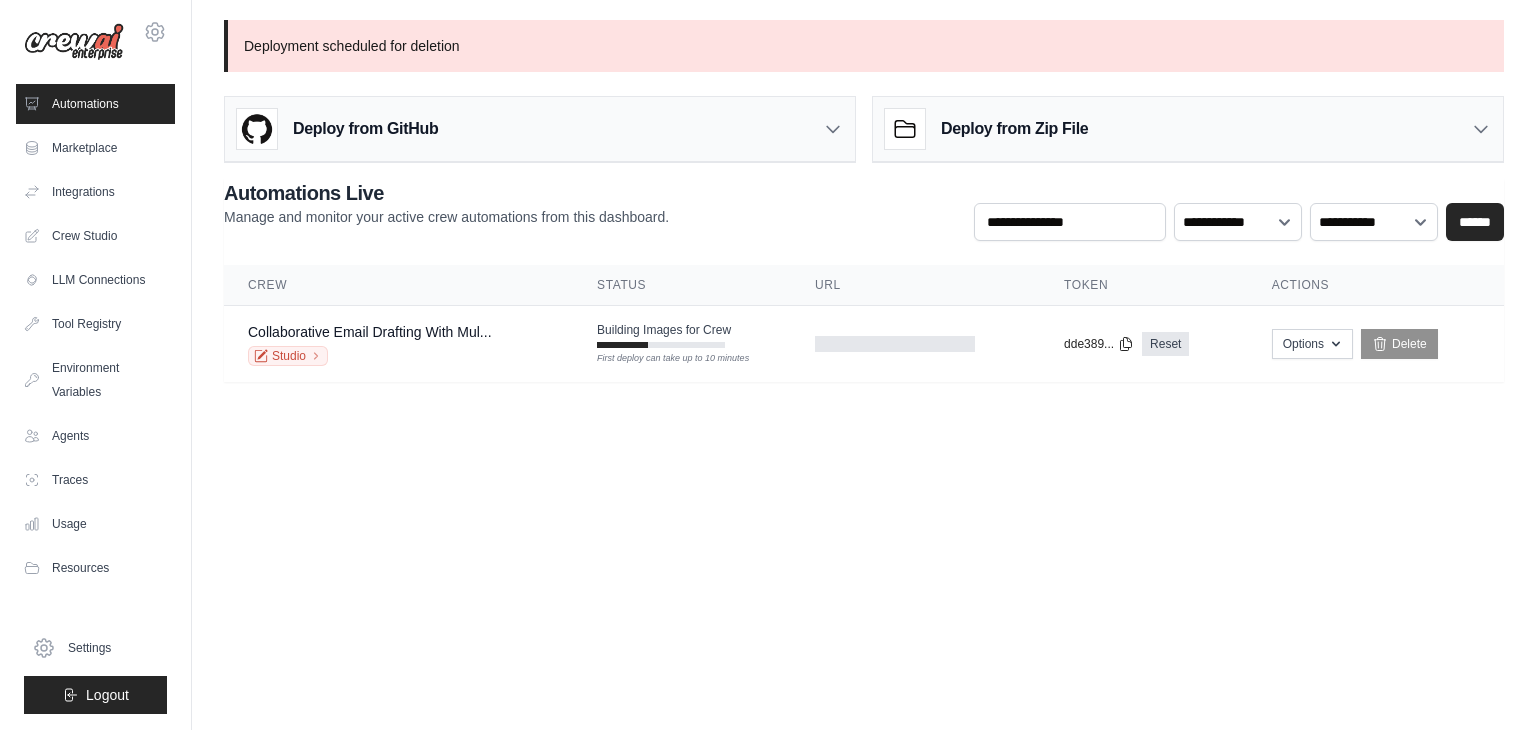 scroll, scrollTop: 0, scrollLeft: 0, axis: both 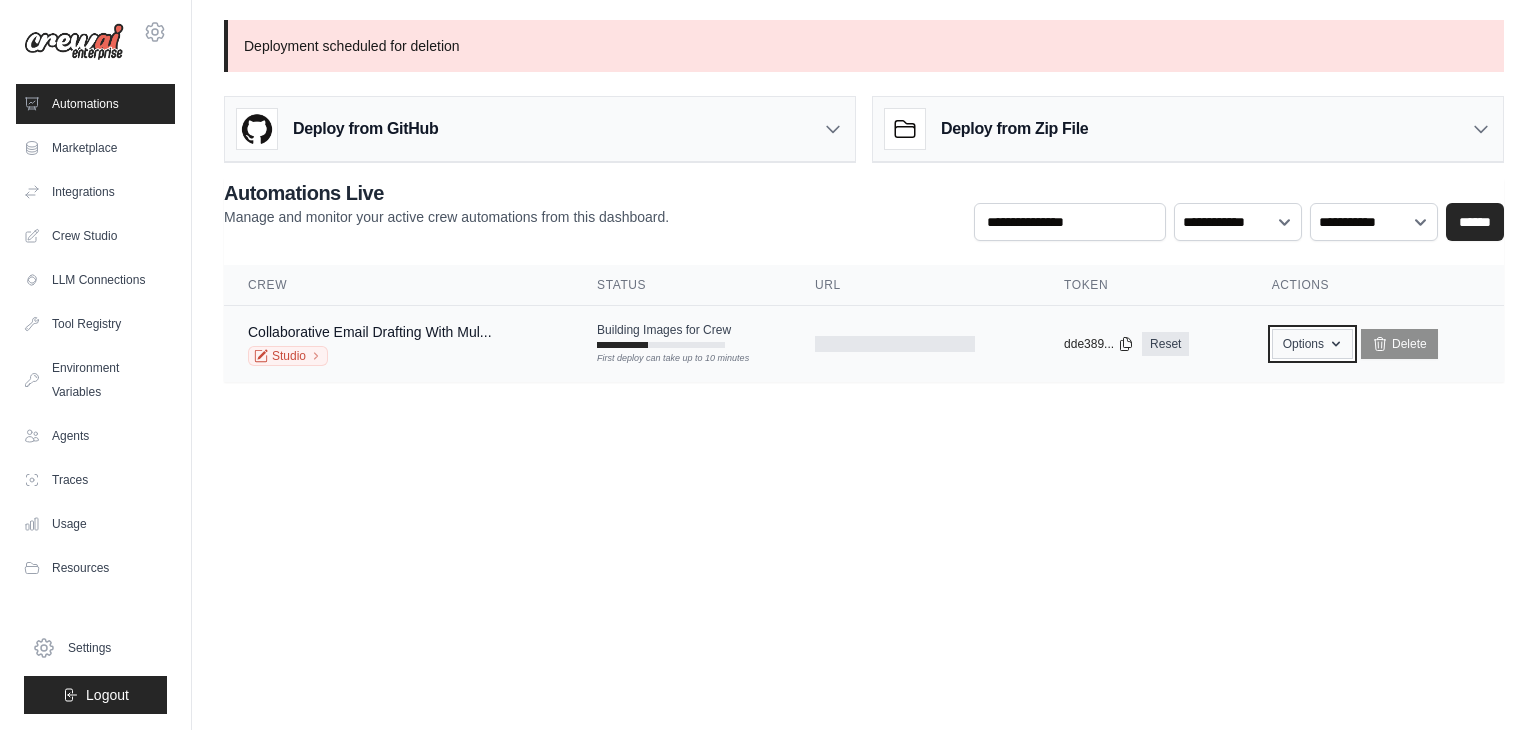 click on "Options" at bounding box center [1312, 344] 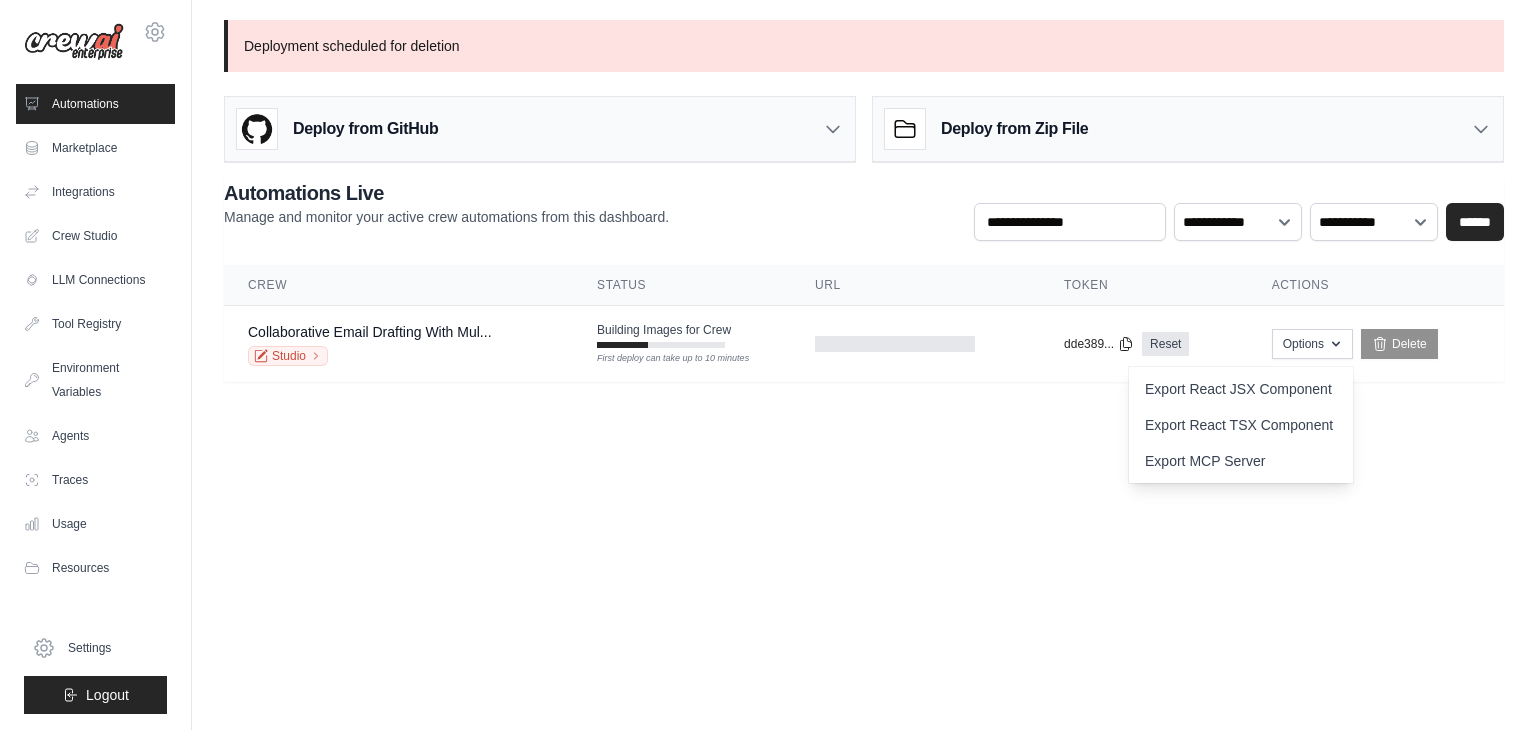 click on "[EMAIL]
Settings
Automations
Marketplace
Integrations" at bounding box center (768, 365) 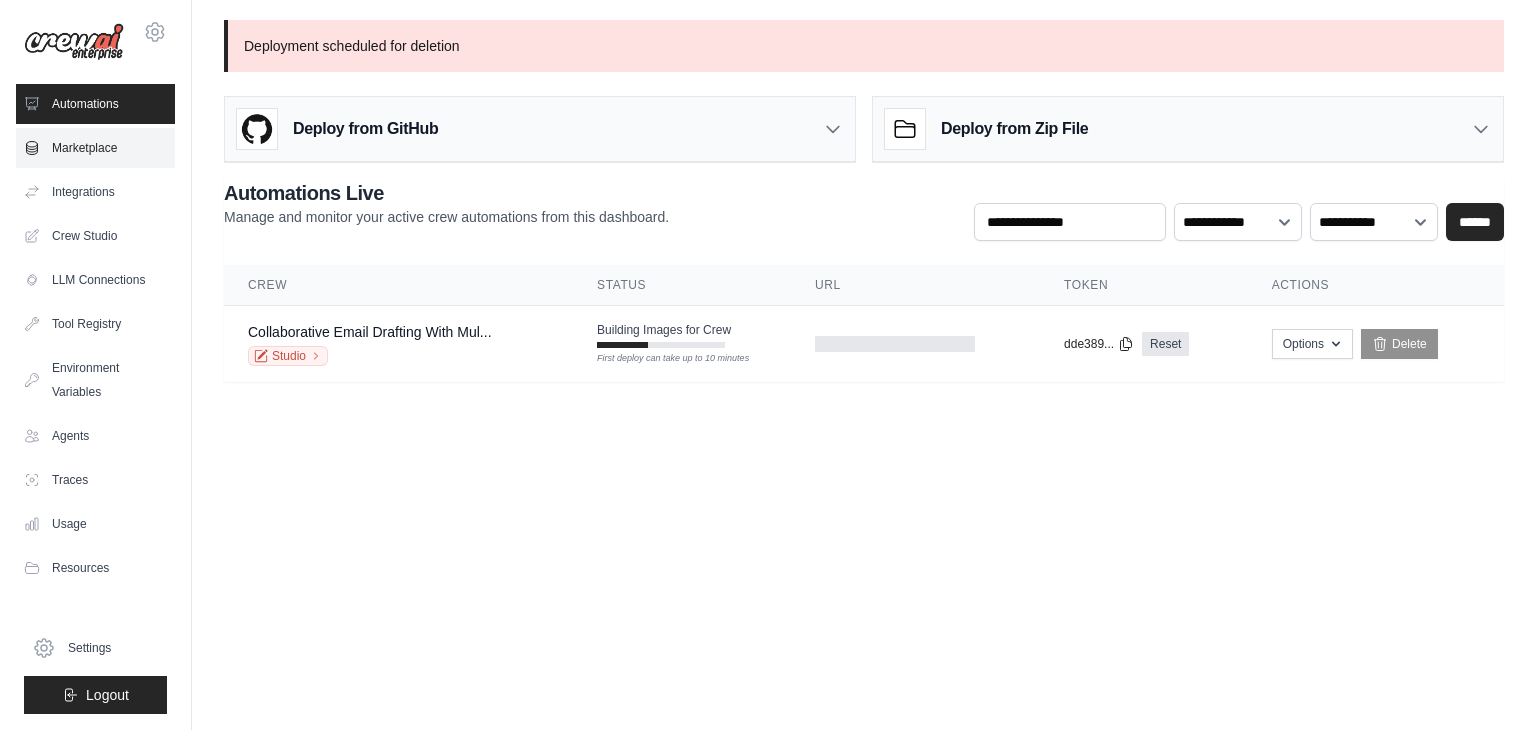 click on "Marketplace" at bounding box center (95, 148) 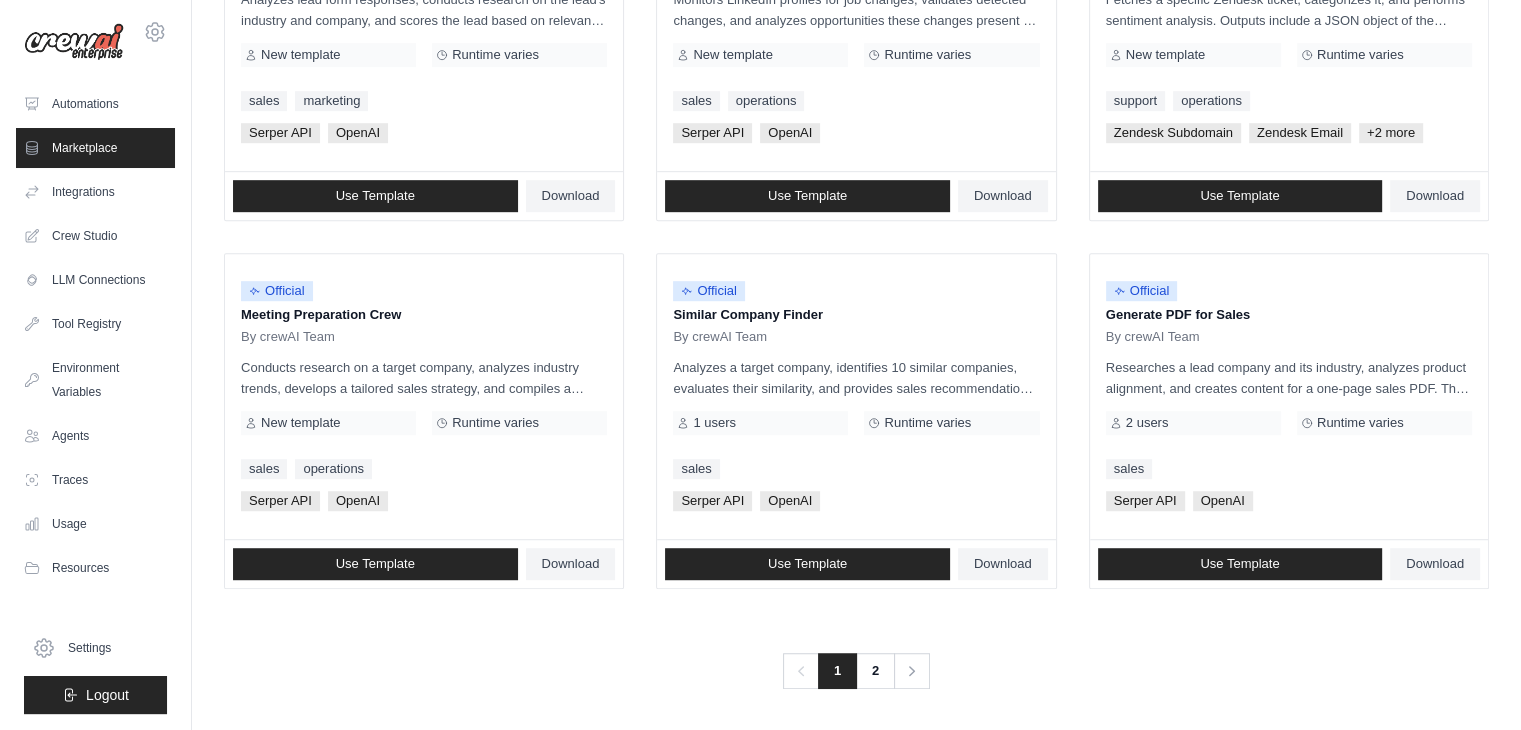 scroll, scrollTop: 520, scrollLeft: 0, axis: vertical 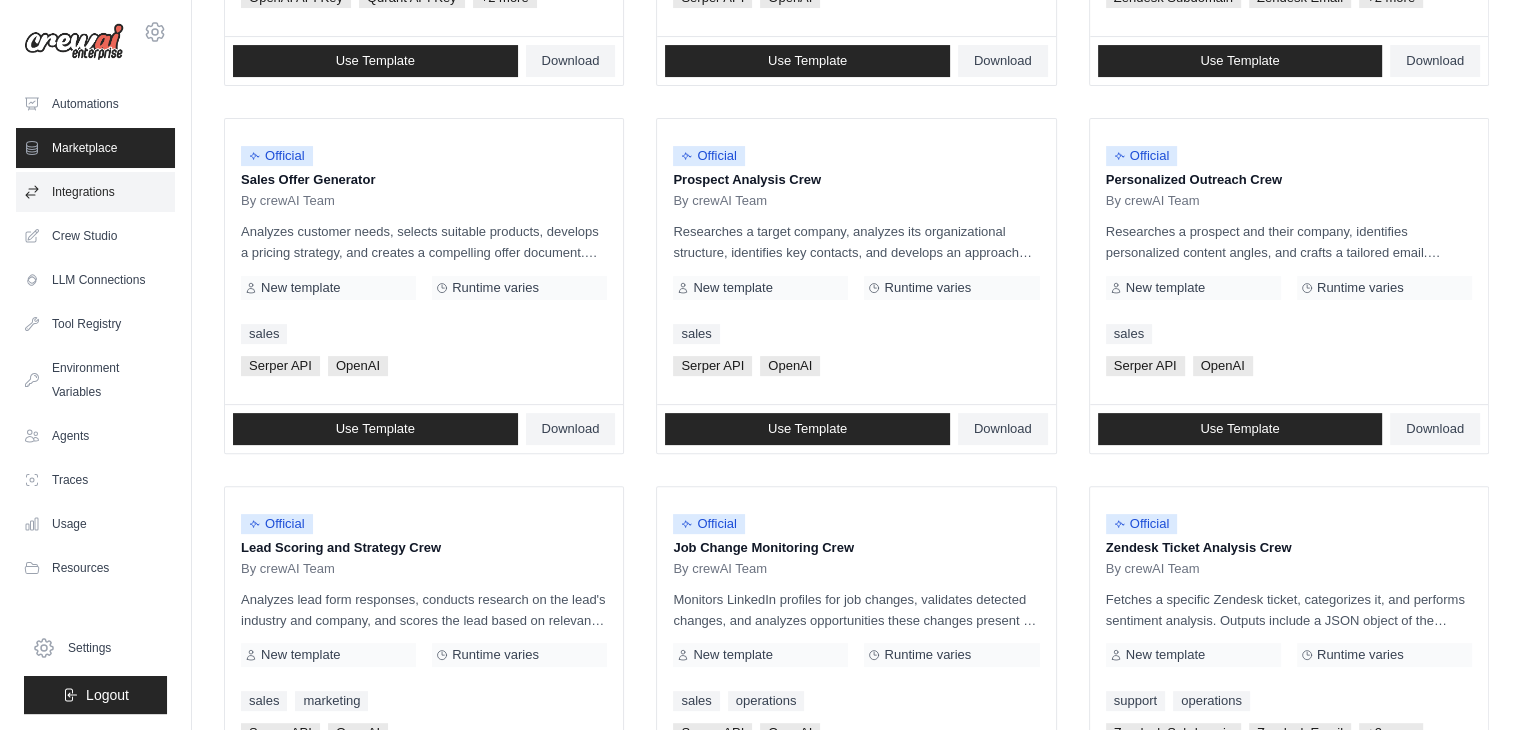 click on "Integrations" at bounding box center [95, 192] 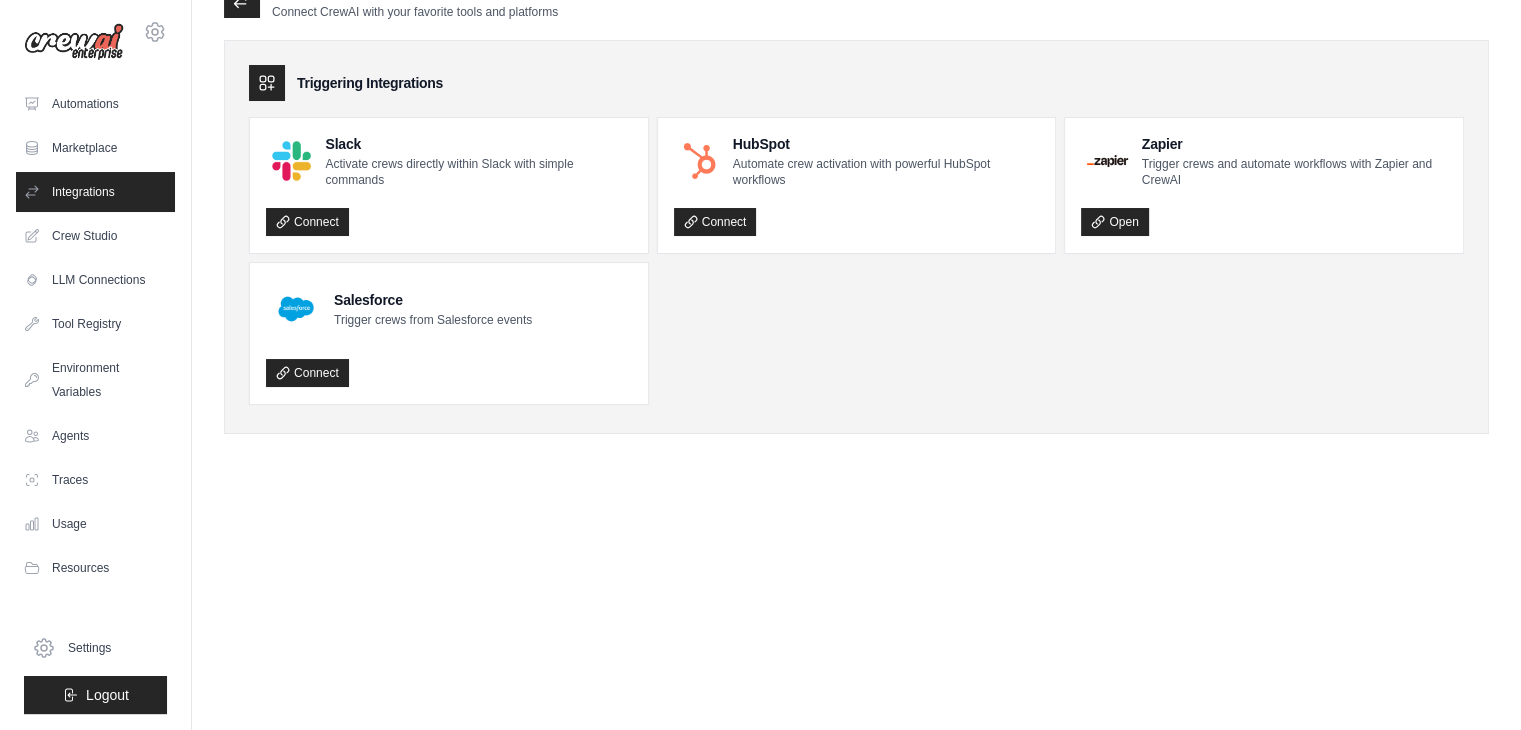 scroll, scrollTop: 0, scrollLeft: 0, axis: both 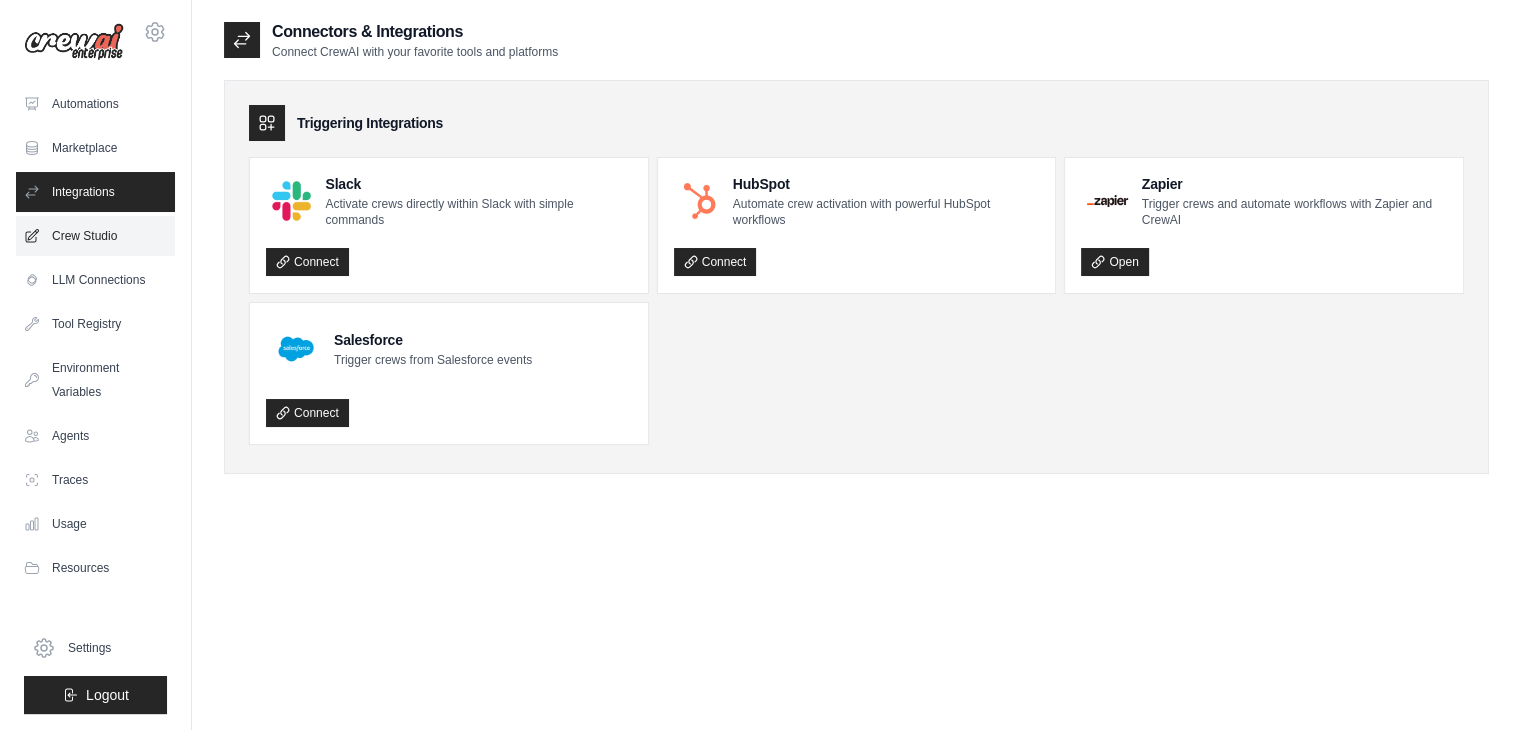 click on "Crew Studio" at bounding box center (95, 236) 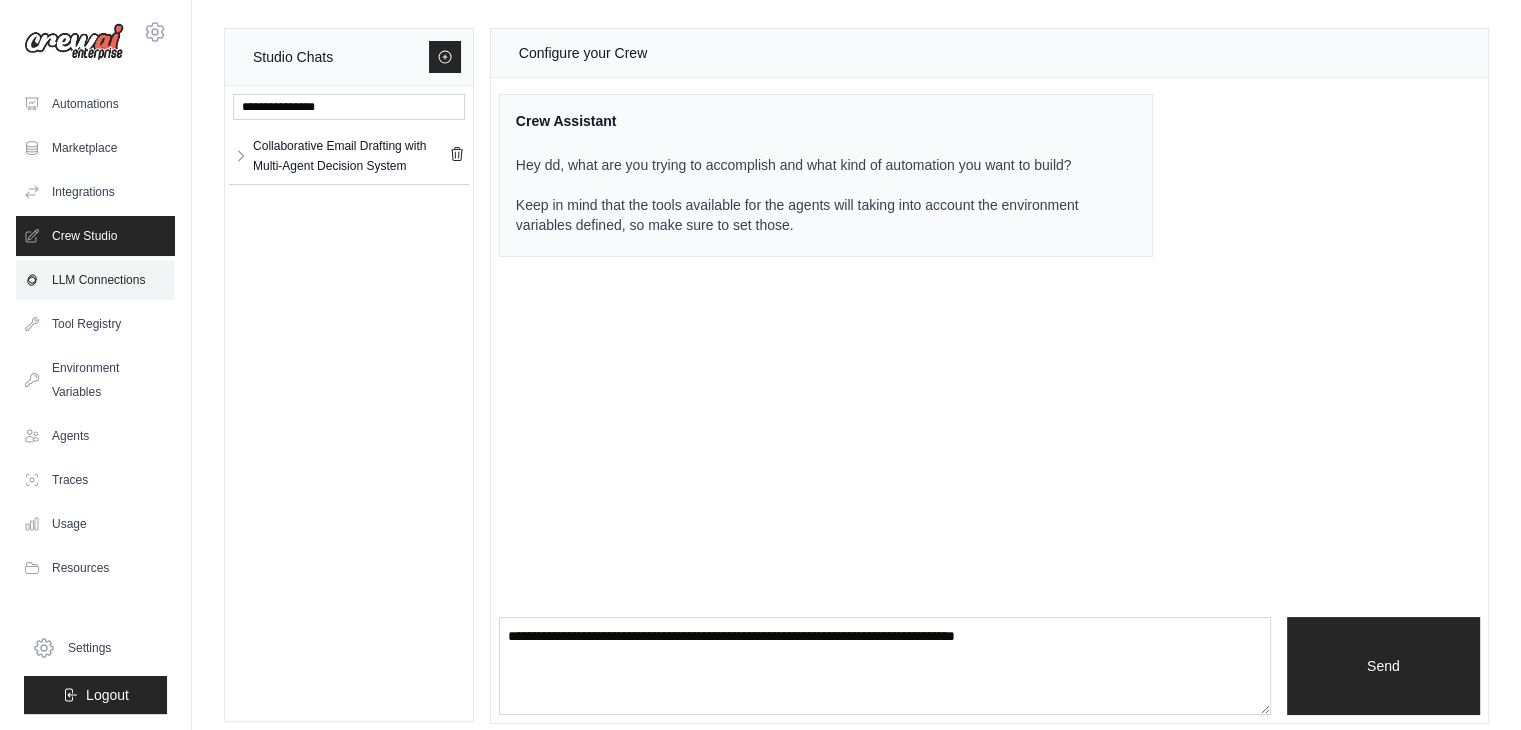 click on "LLM Connections" at bounding box center (95, 280) 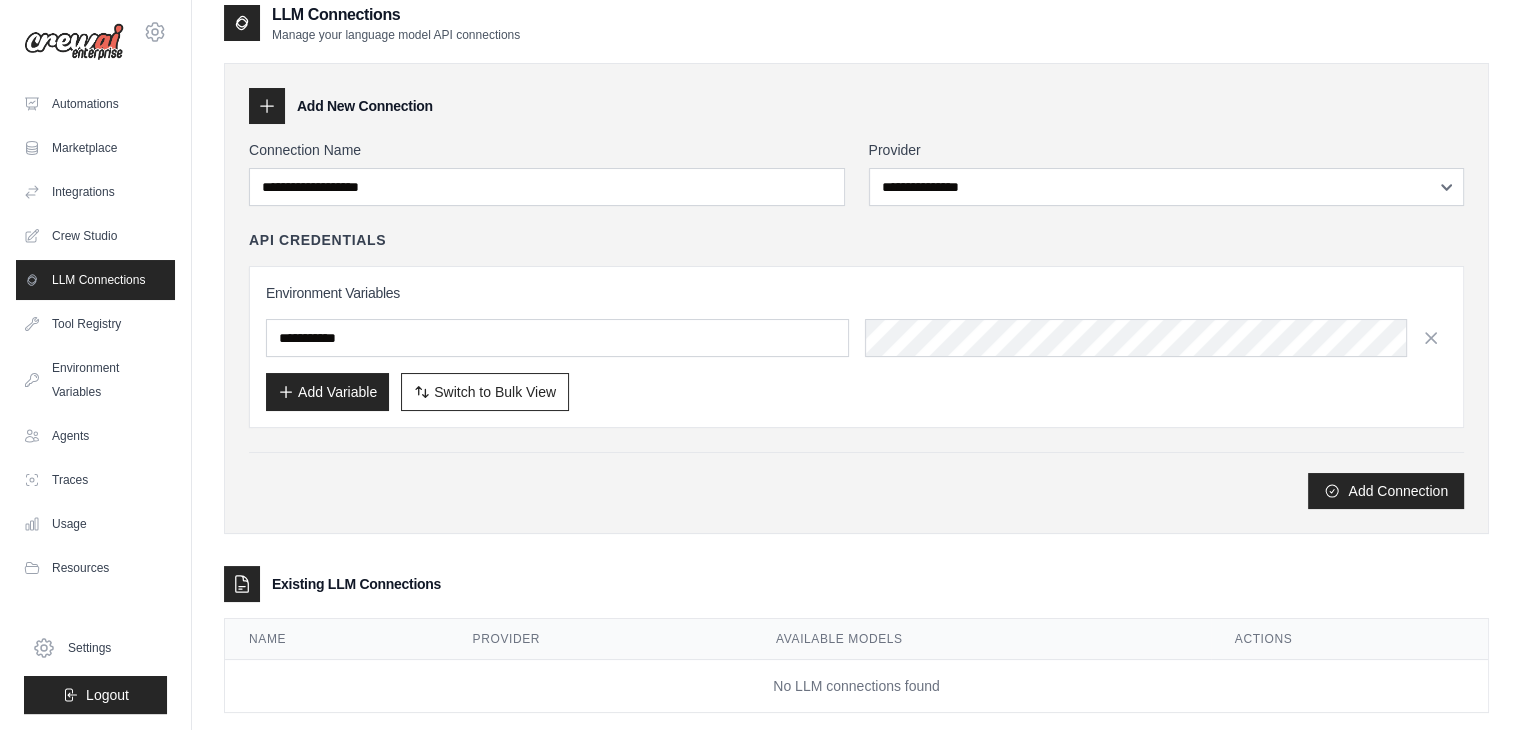 scroll, scrollTop: 0, scrollLeft: 0, axis: both 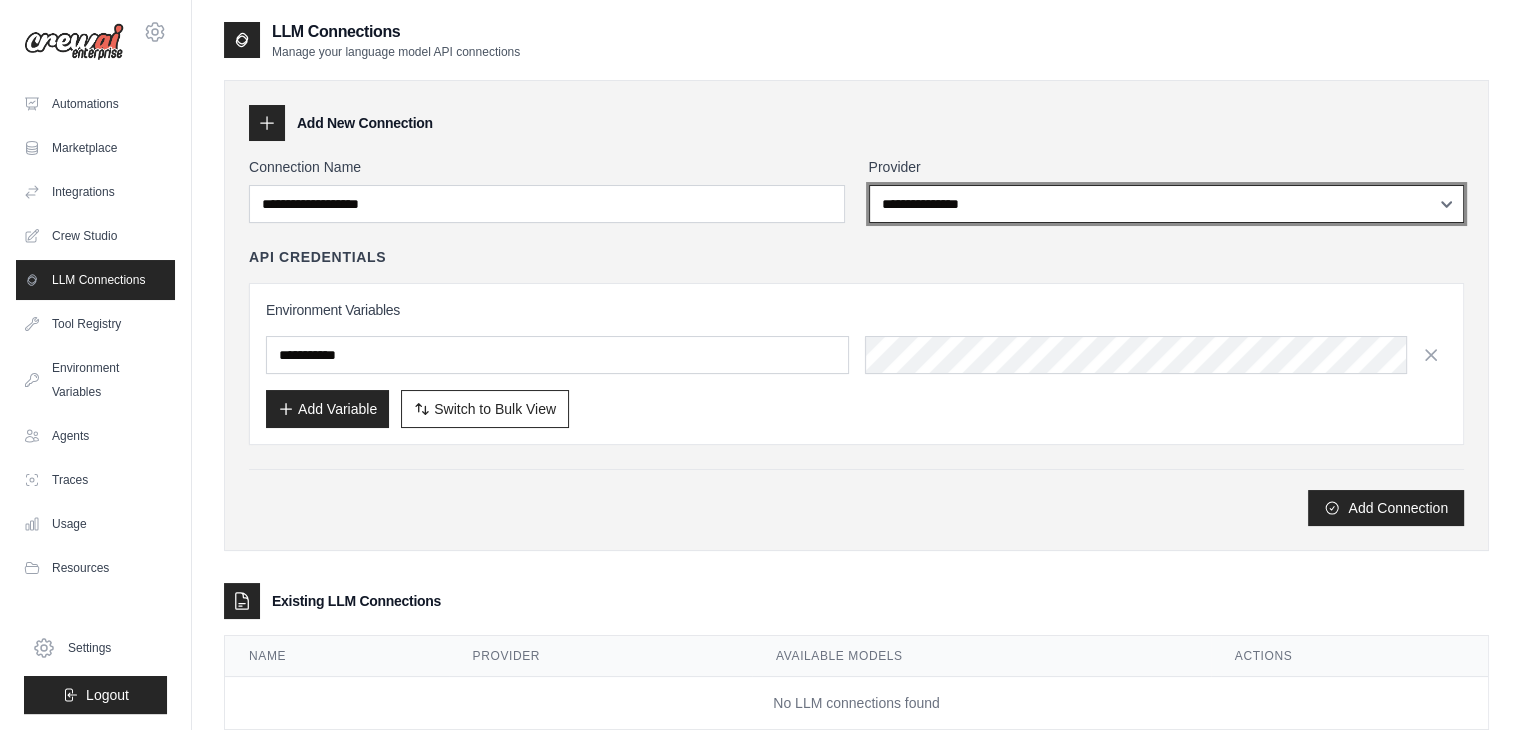 click on "**********" at bounding box center [1167, 204] 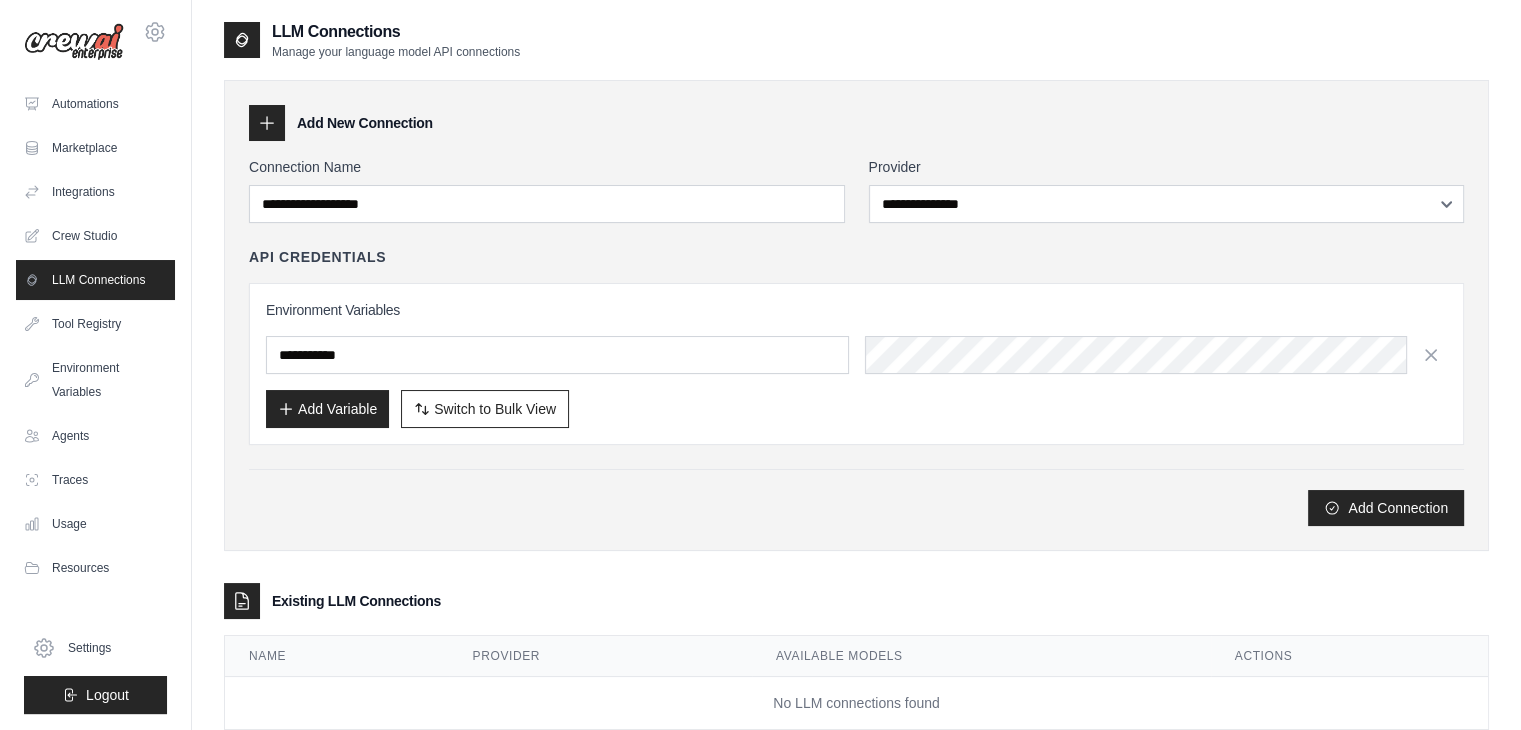click on "Add New Connection" at bounding box center [856, 123] 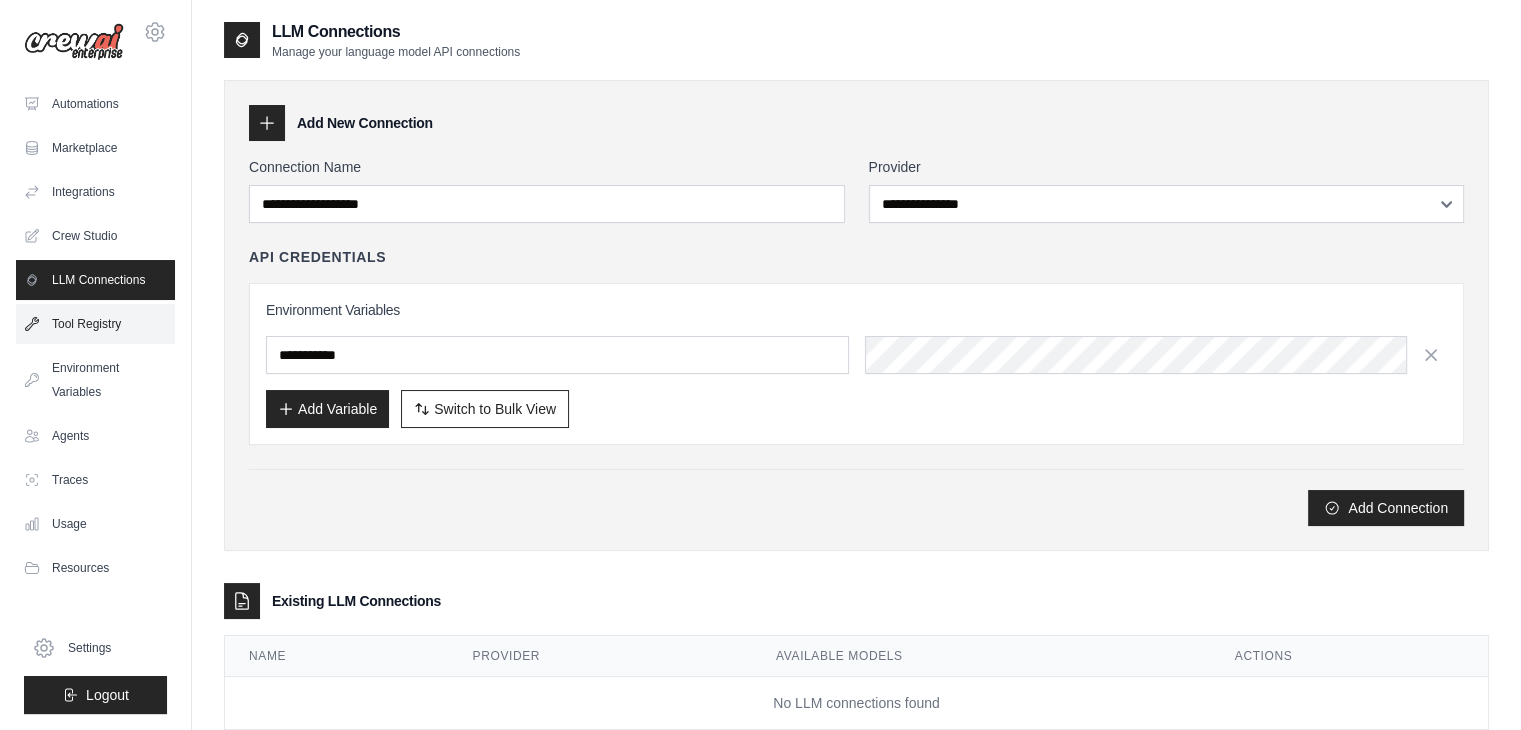 click on "Tool Registry" at bounding box center [95, 324] 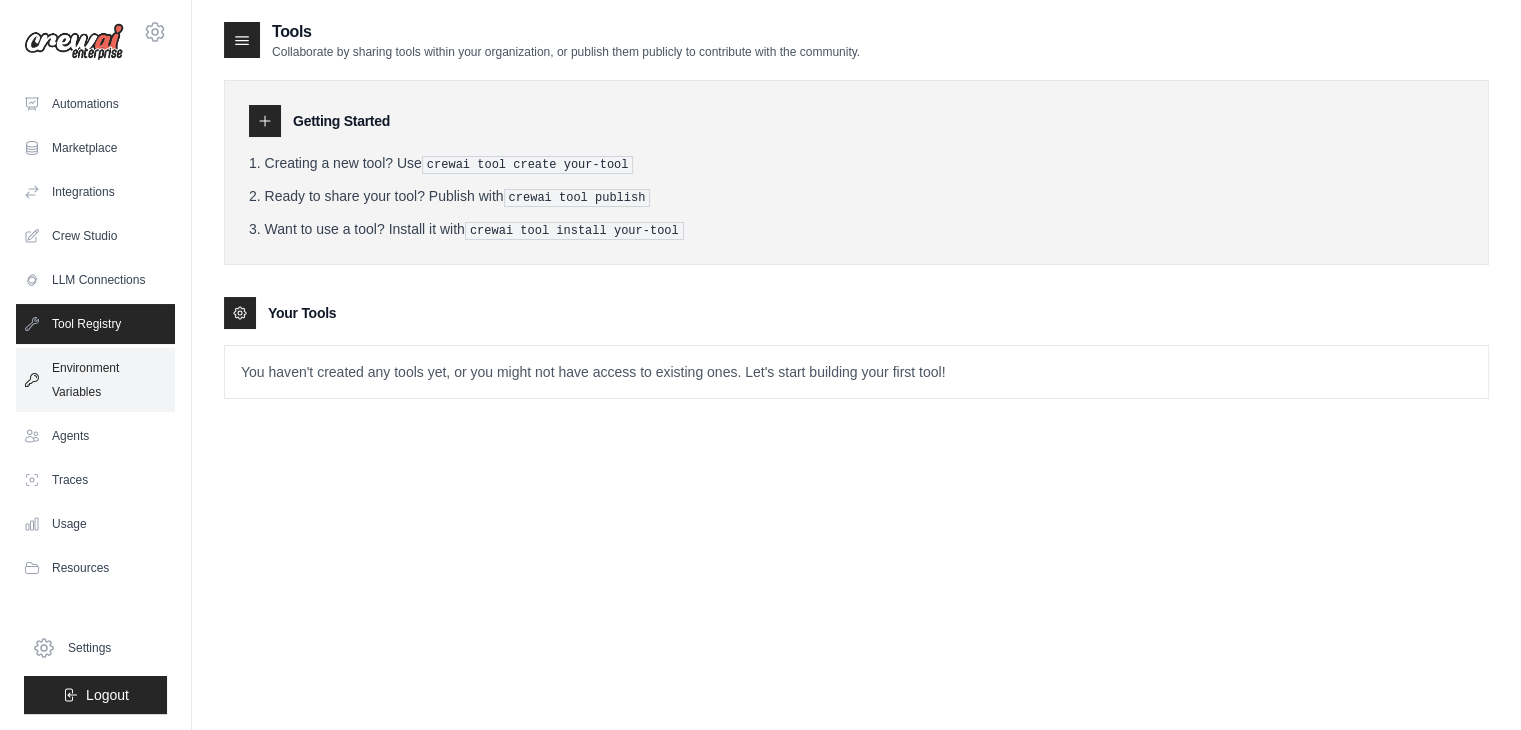click on "Environment Variables" at bounding box center (95, 380) 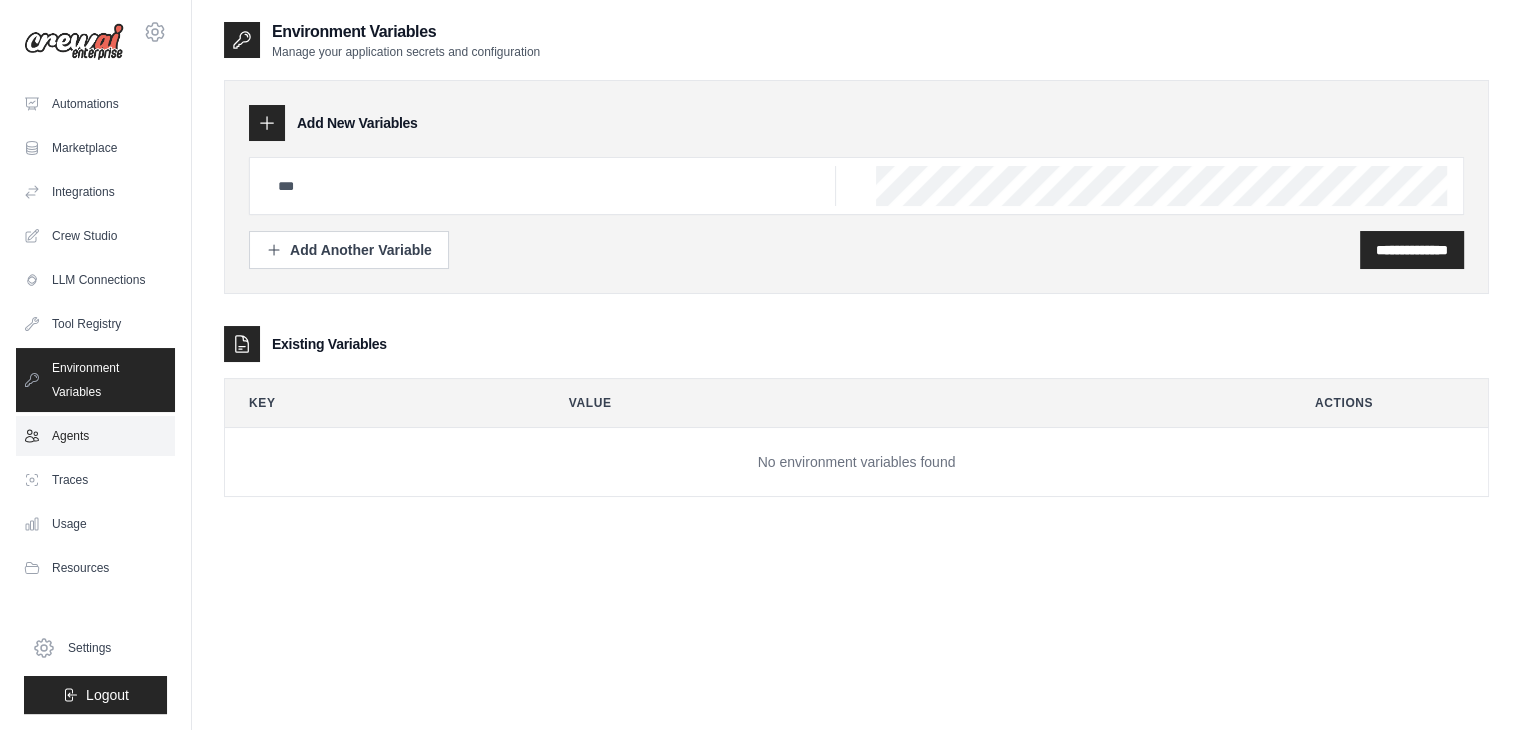 click on "Agents" at bounding box center (95, 436) 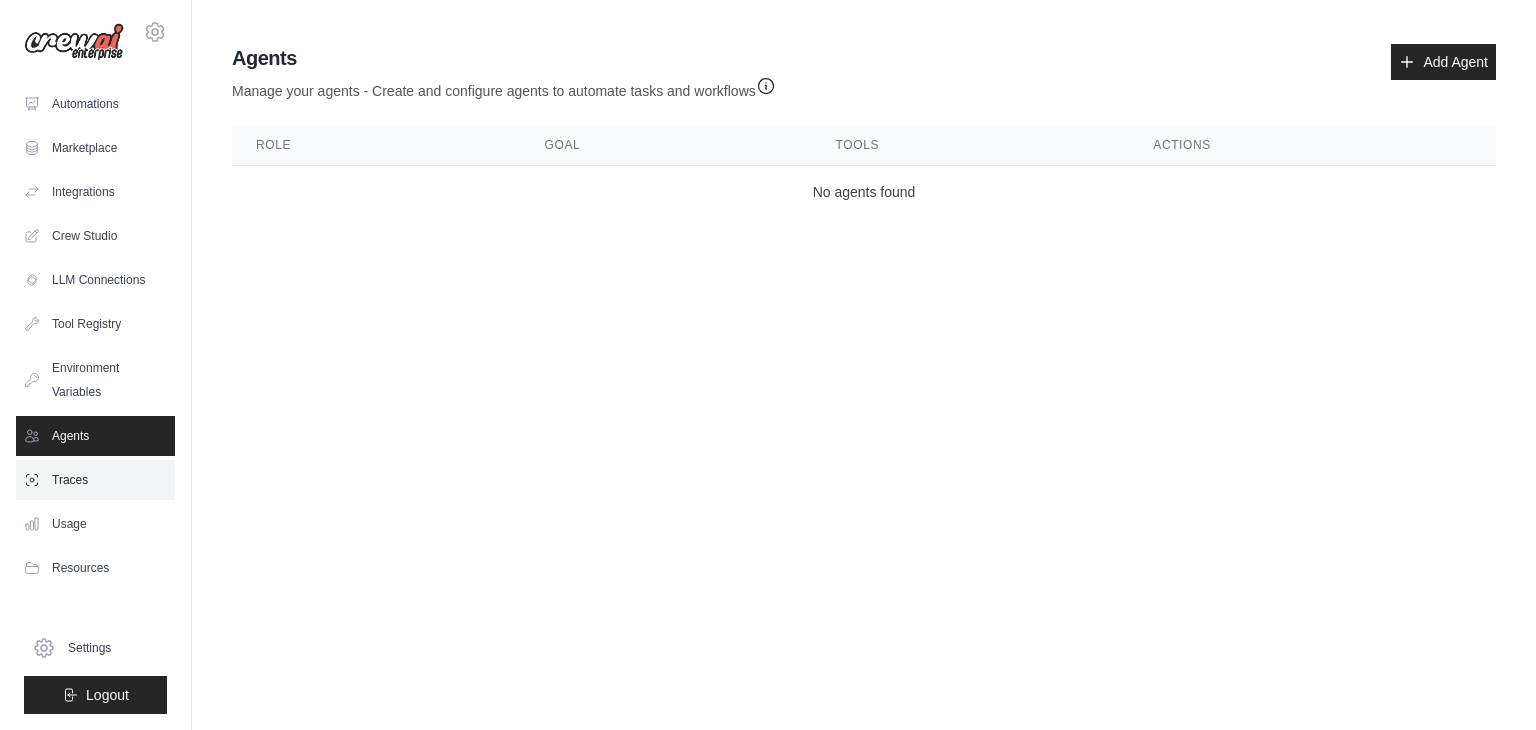 click on "Traces" at bounding box center (95, 480) 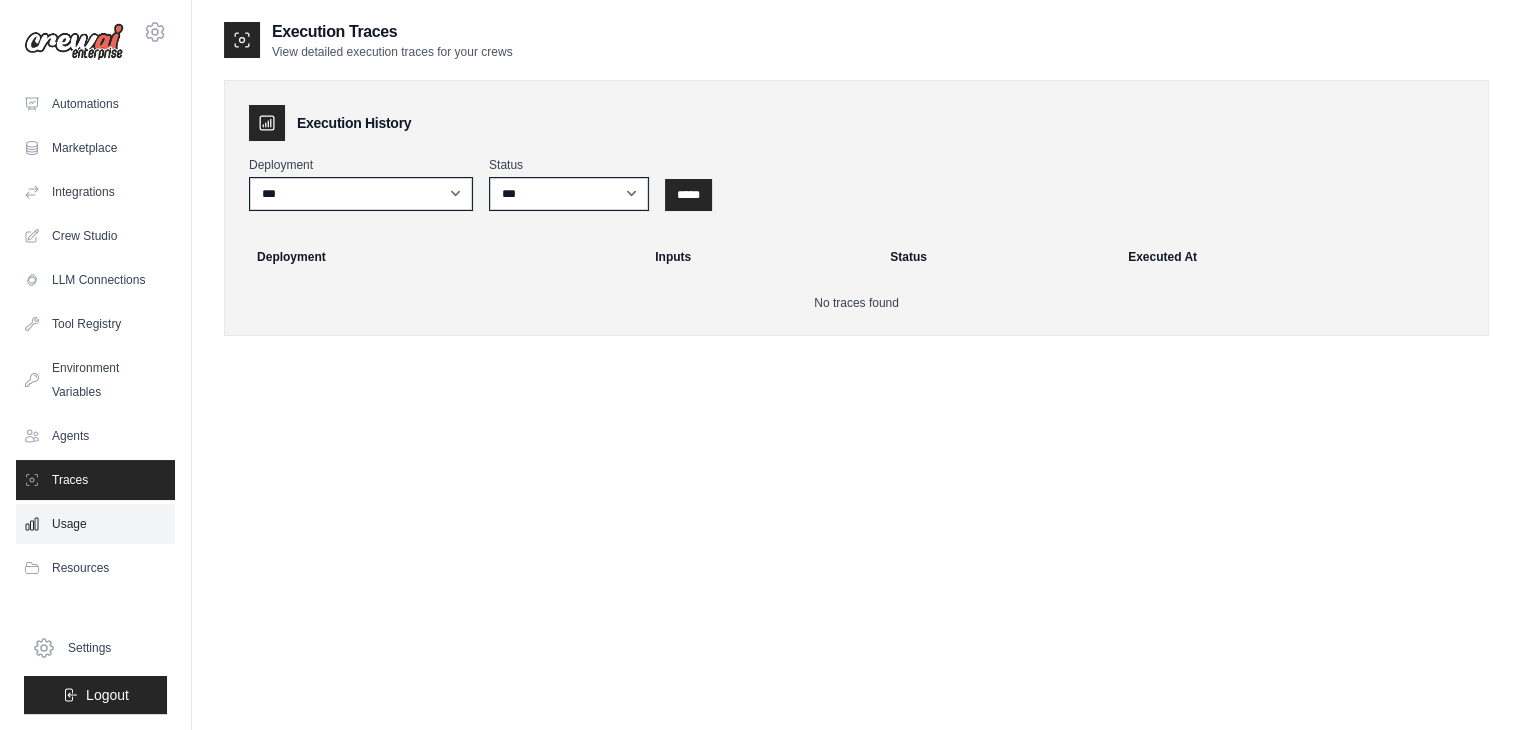click on "Usage" at bounding box center (95, 524) 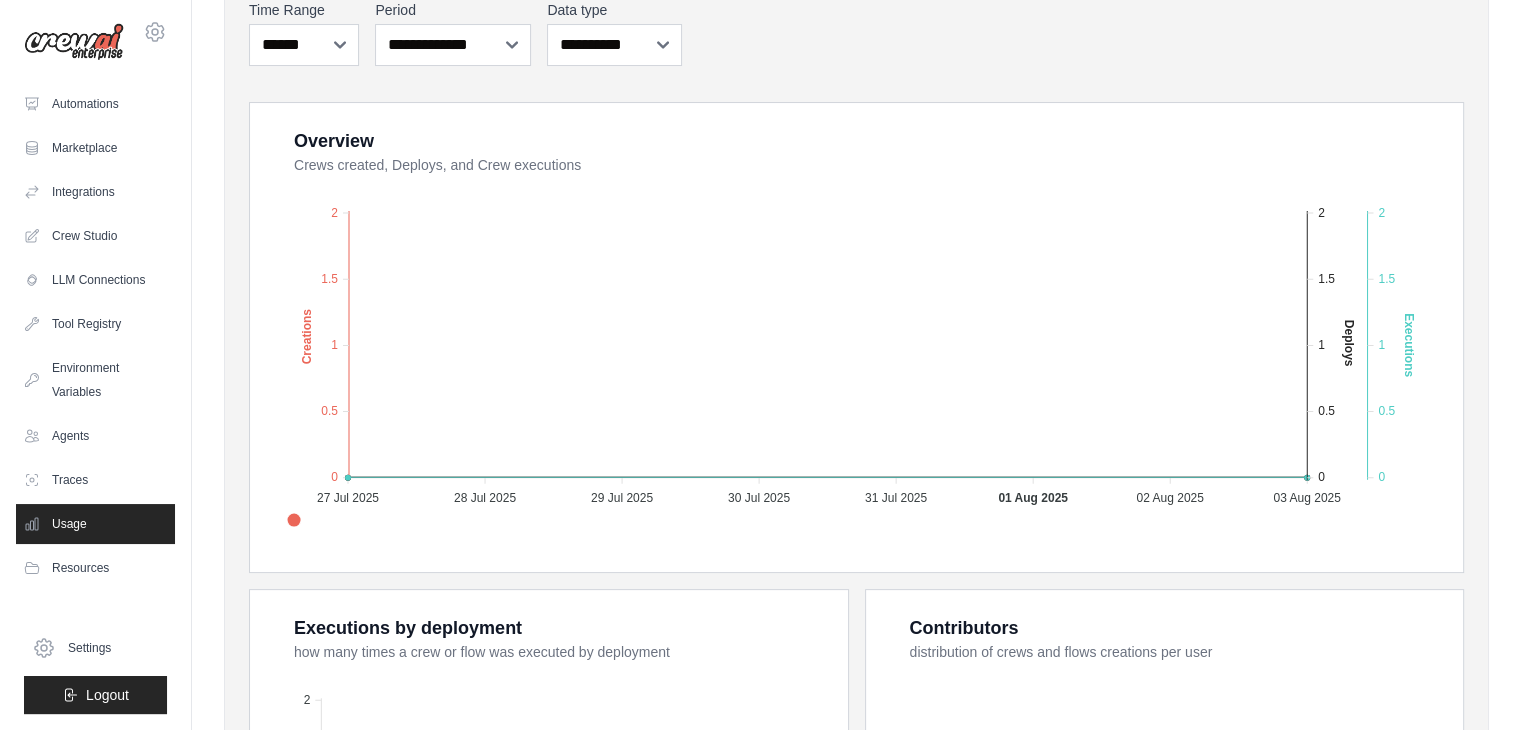 scroll, scrollTop: 300, scrollLeft: 0, axis: vertical 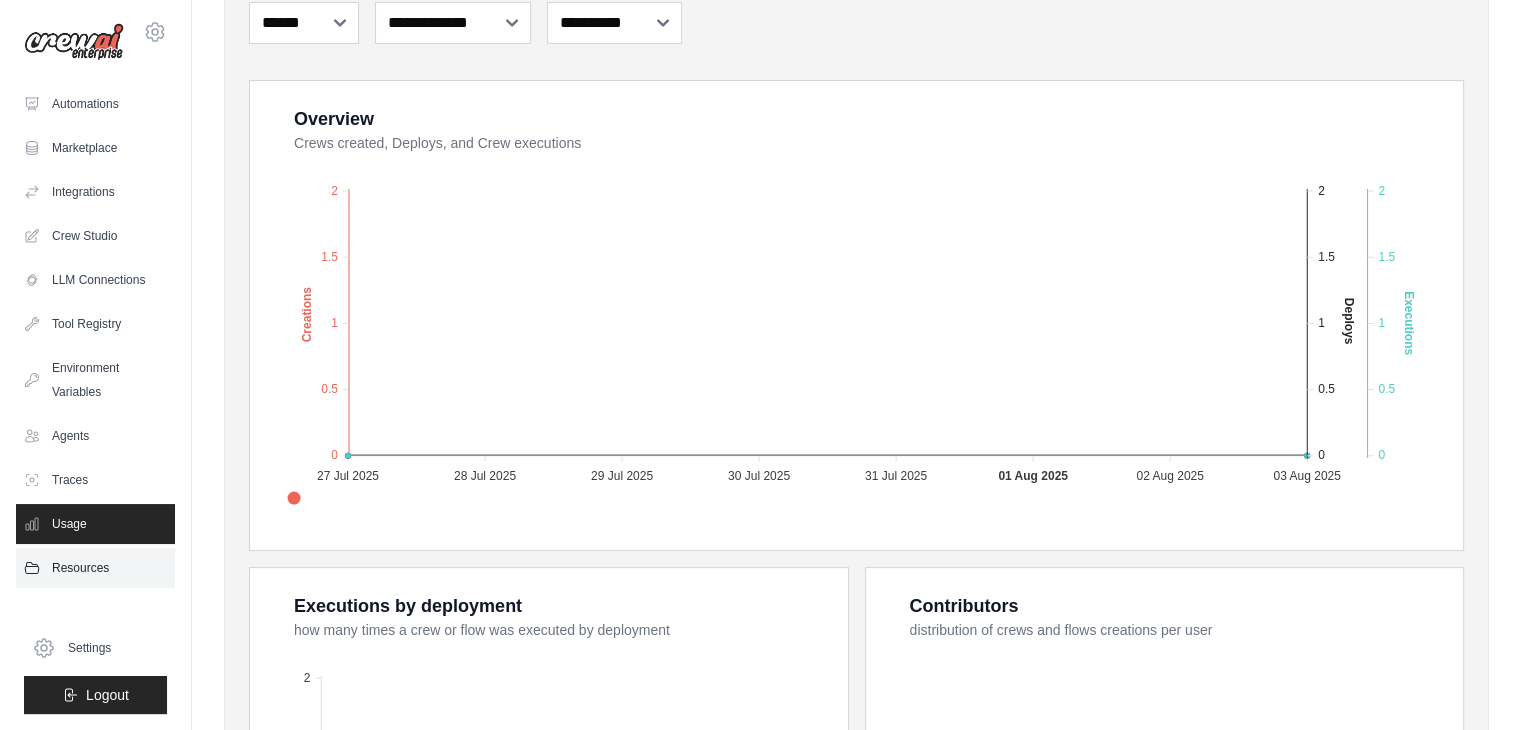 click on "Resources" at bounding box center [95, 568] 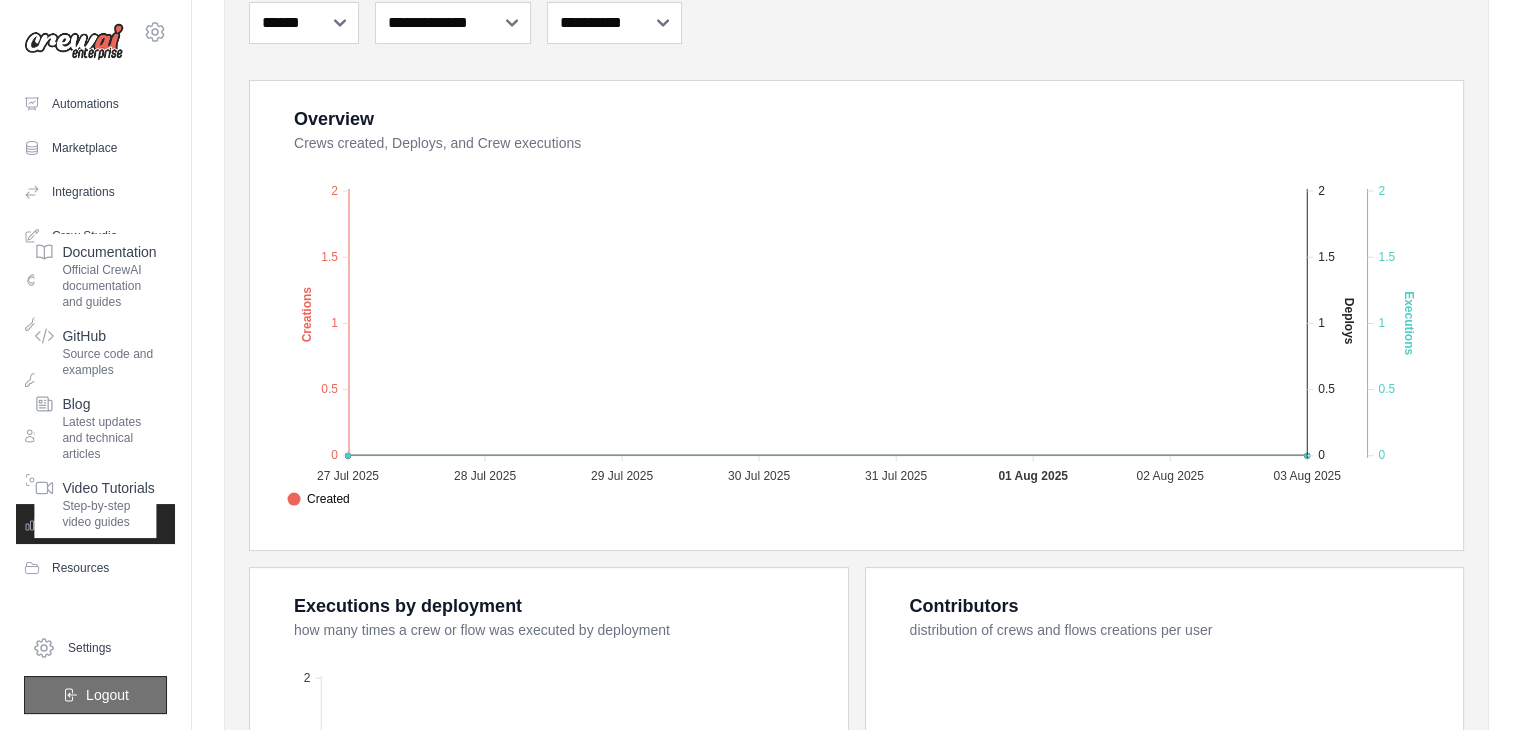 click on "Logout" at bounding box center (107, 695) 